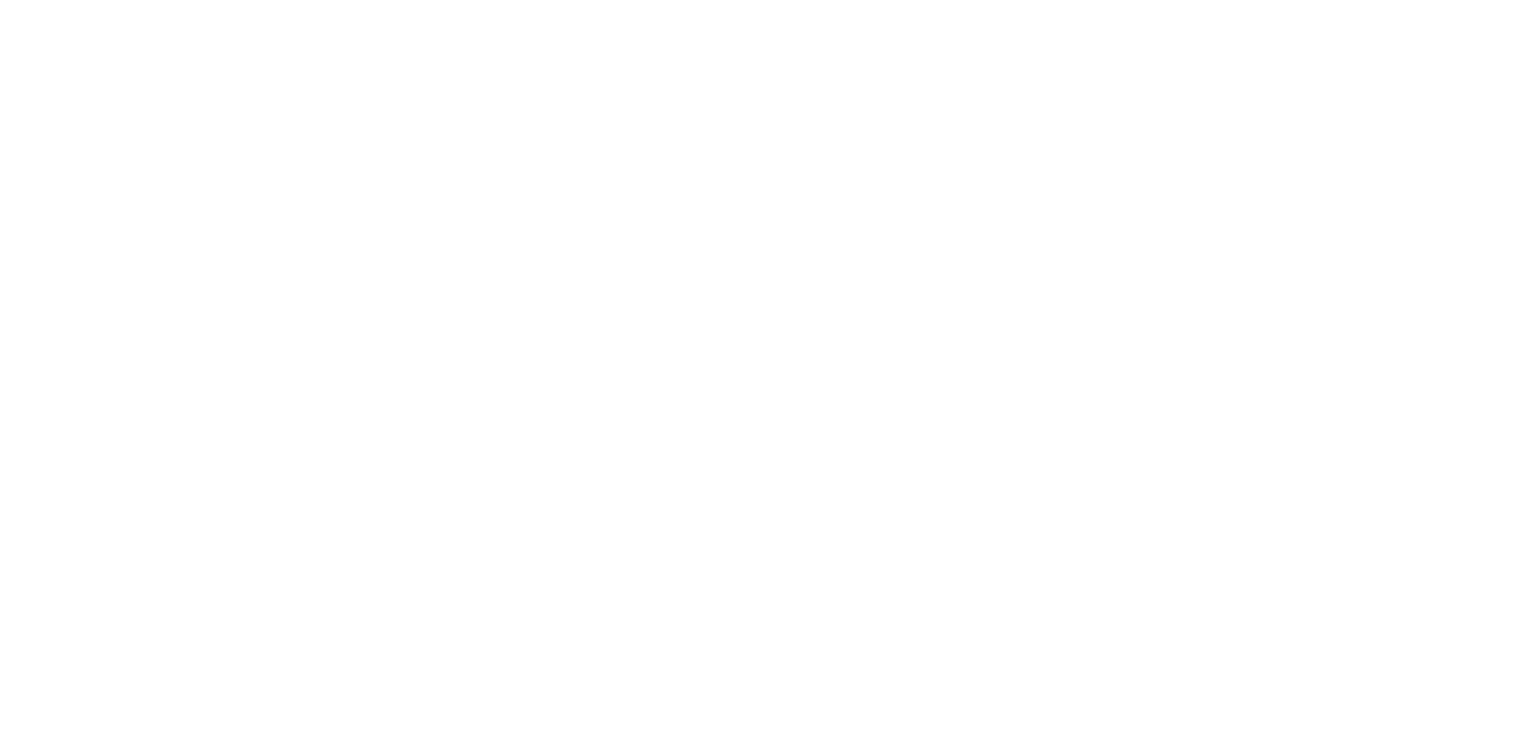 scroll, scrollTop: 0, scrollLeft: 0, axis: both 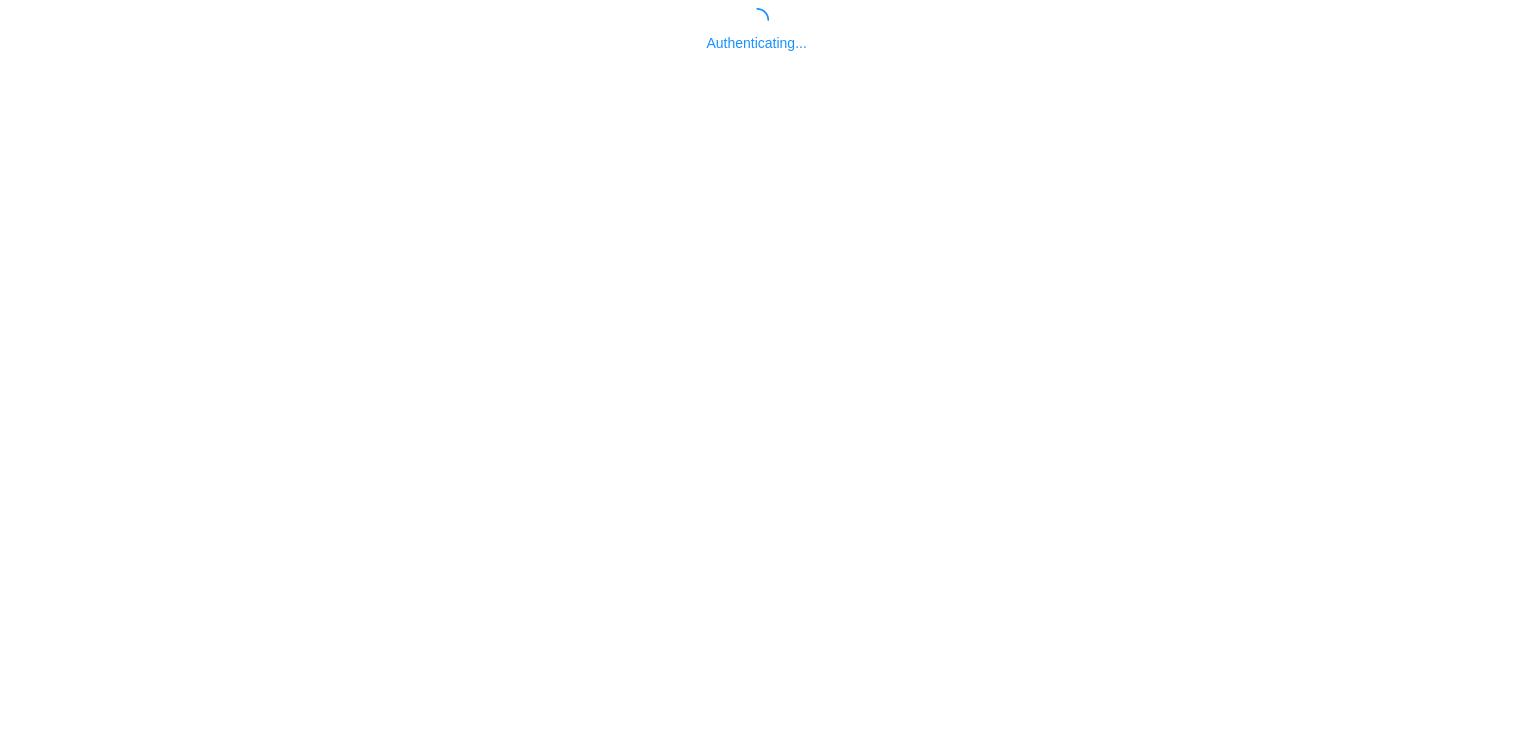 click on "Authenticating..." at bounding box center (756, 377) 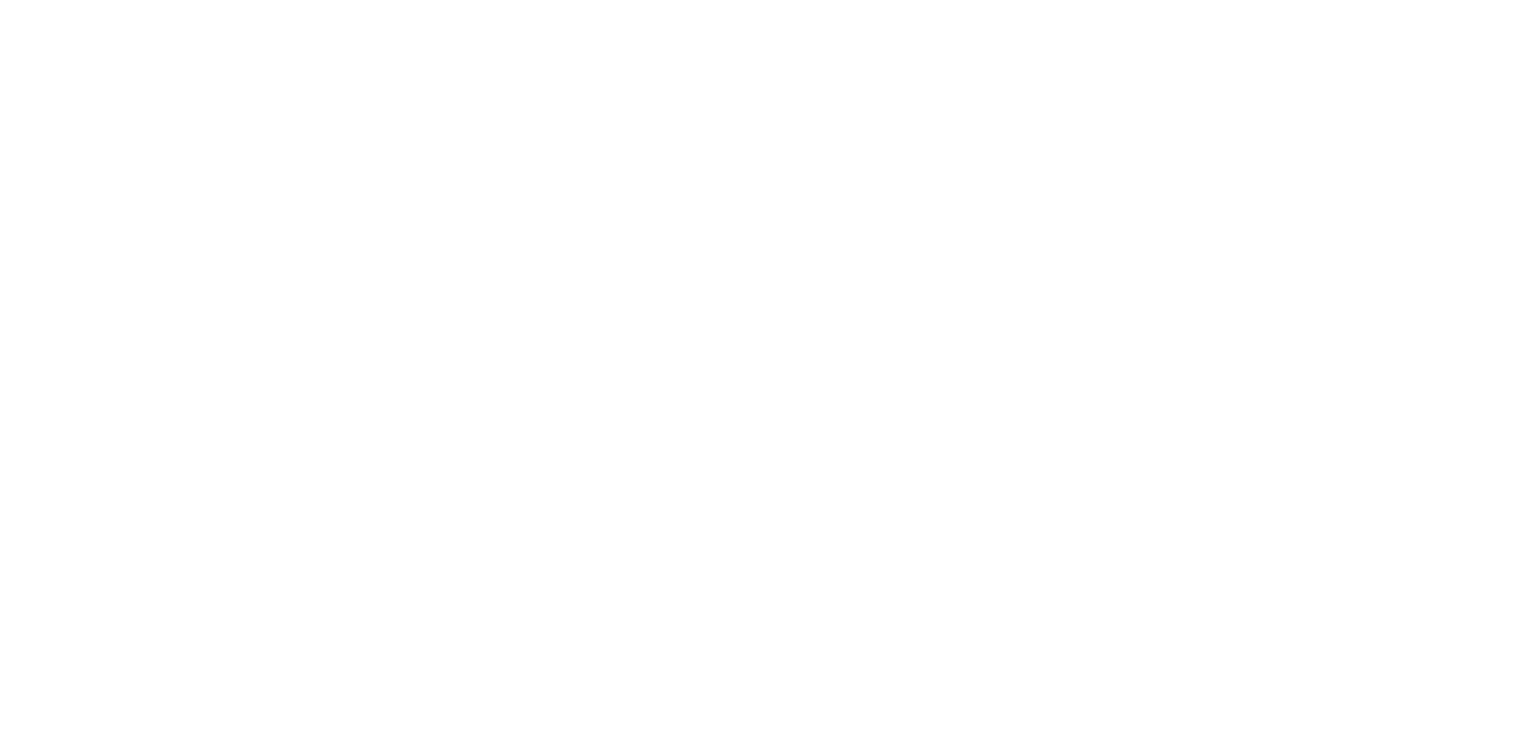 scroll, scrollTop: 0, scrollLeft: 0, axis: both 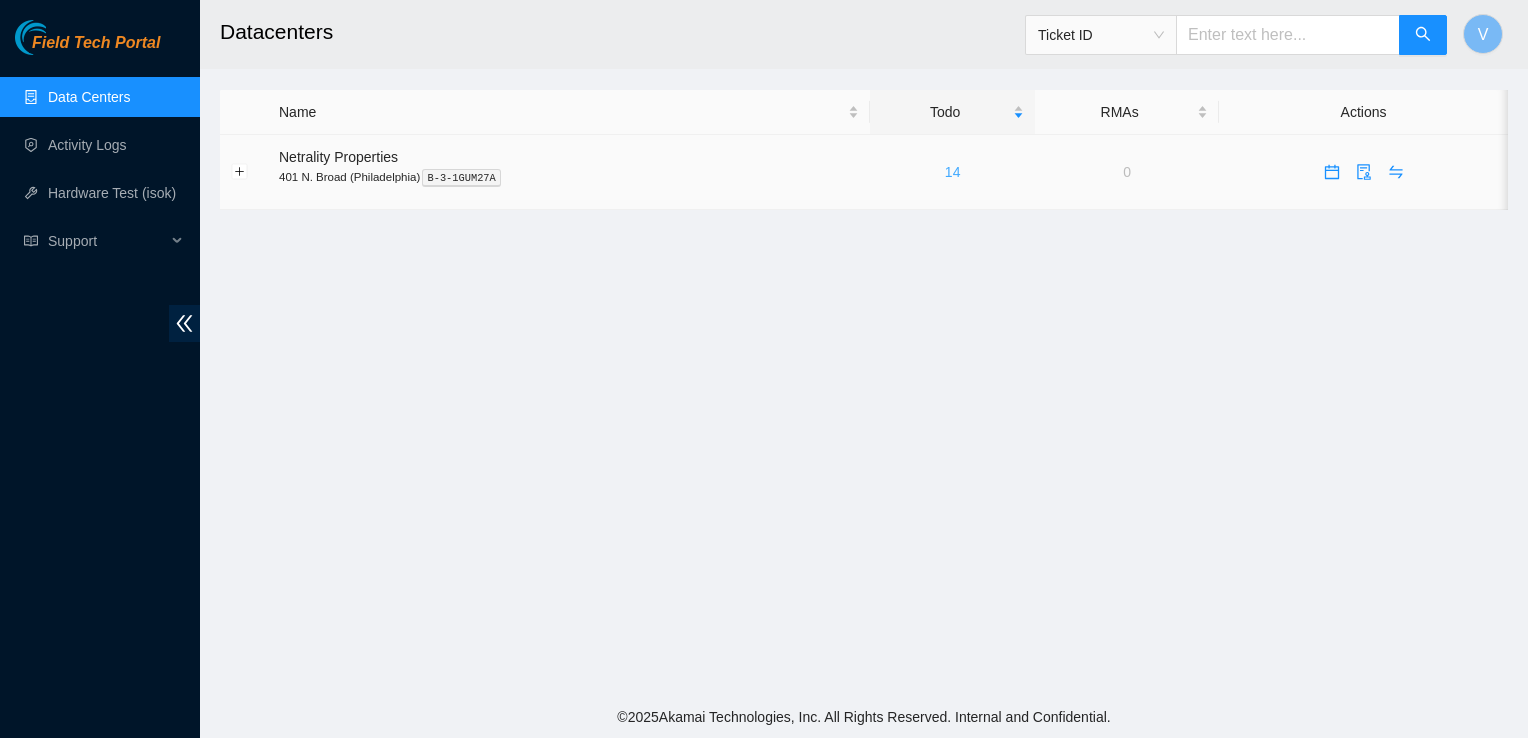 click on "14" at bounding box center (953, 172) 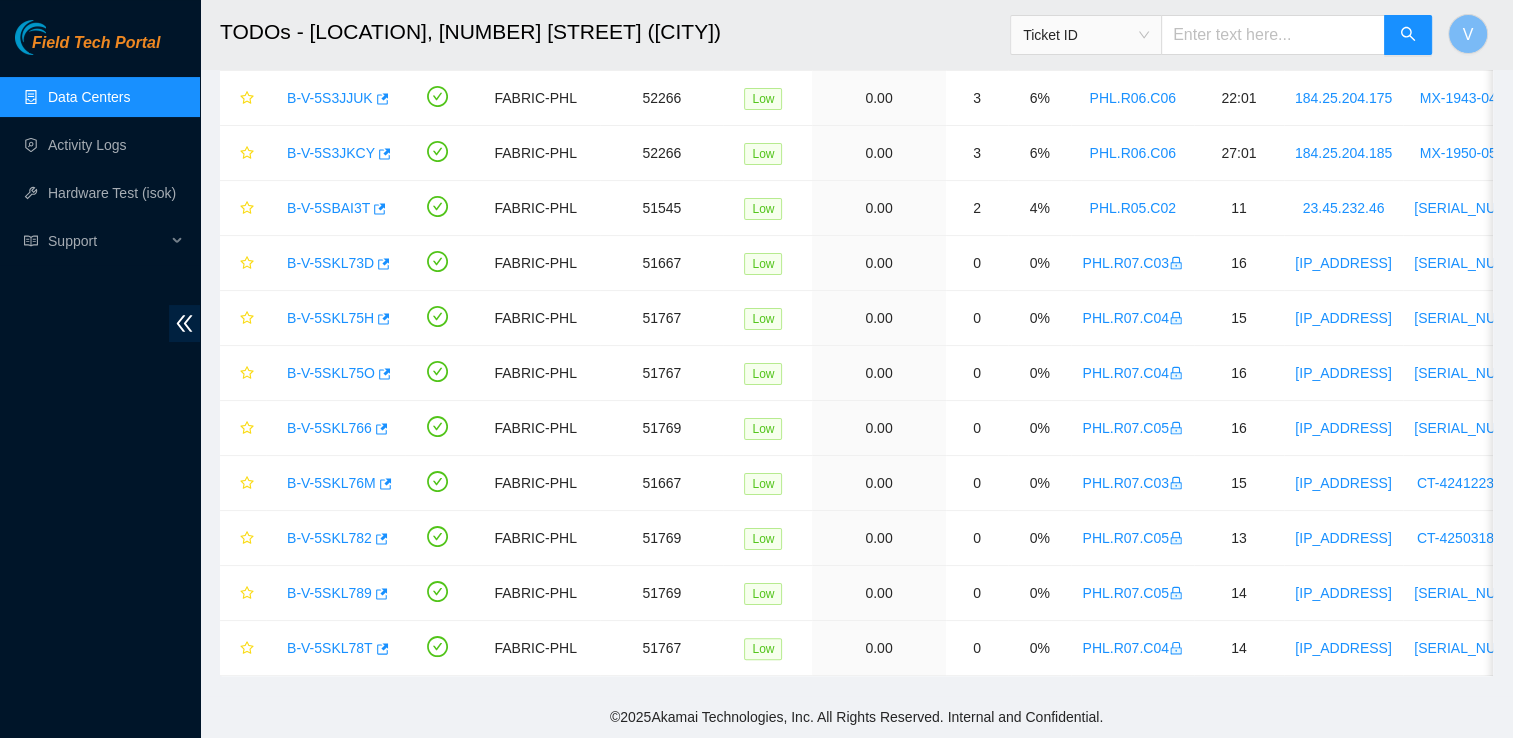 scroll, scrollTop: 0, scrollLeft: 0, axis: both 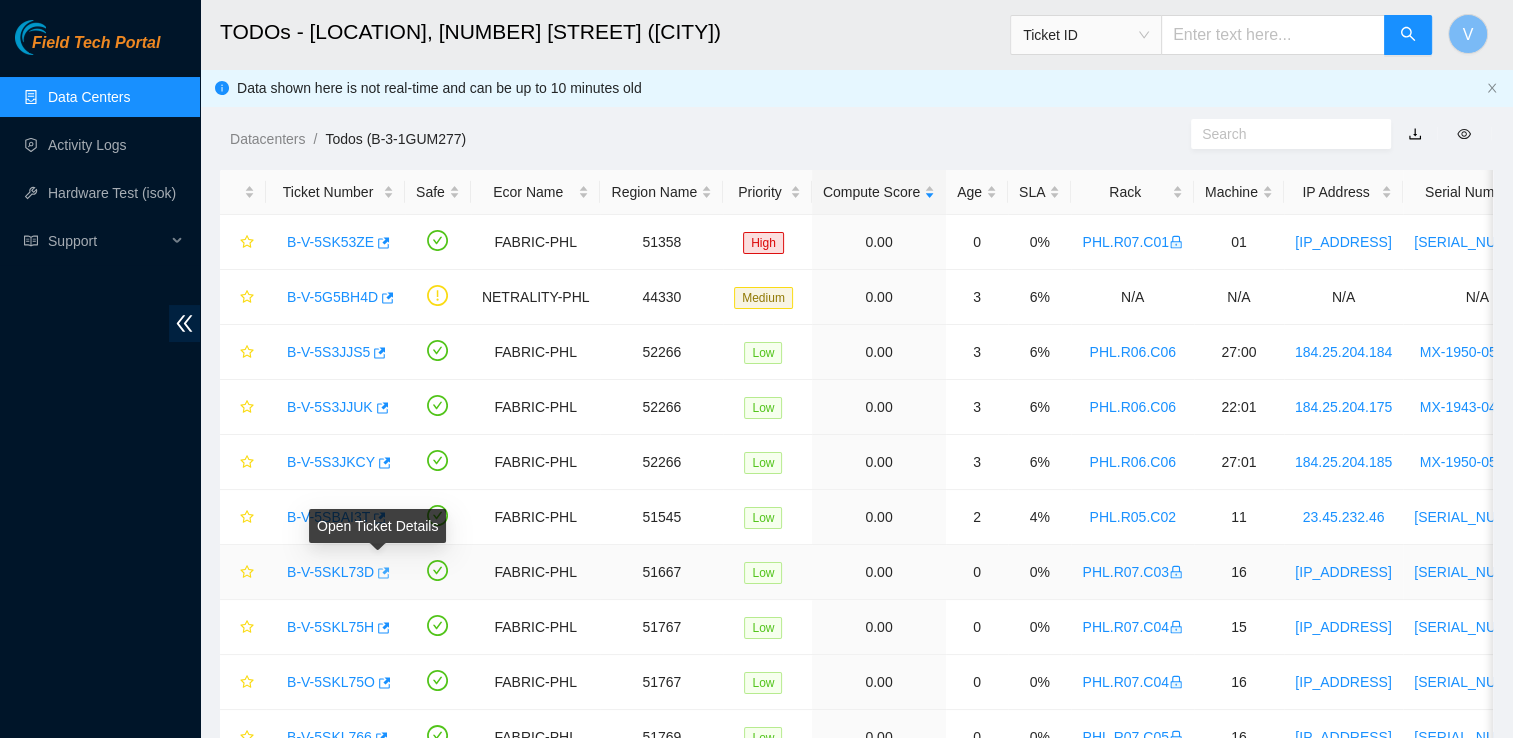 click 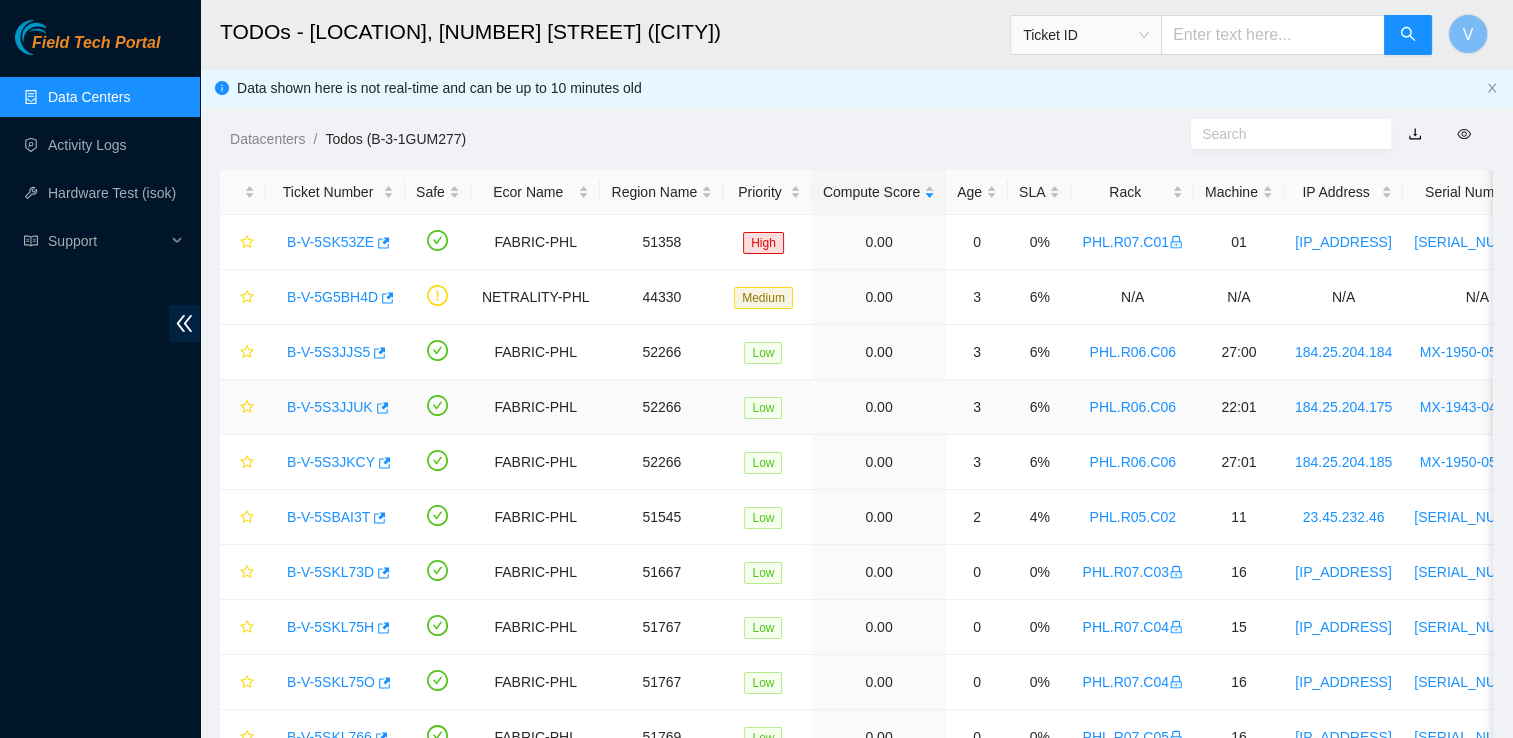 click on "B-V-5S3JJUK" at bounding box center (330, 407) 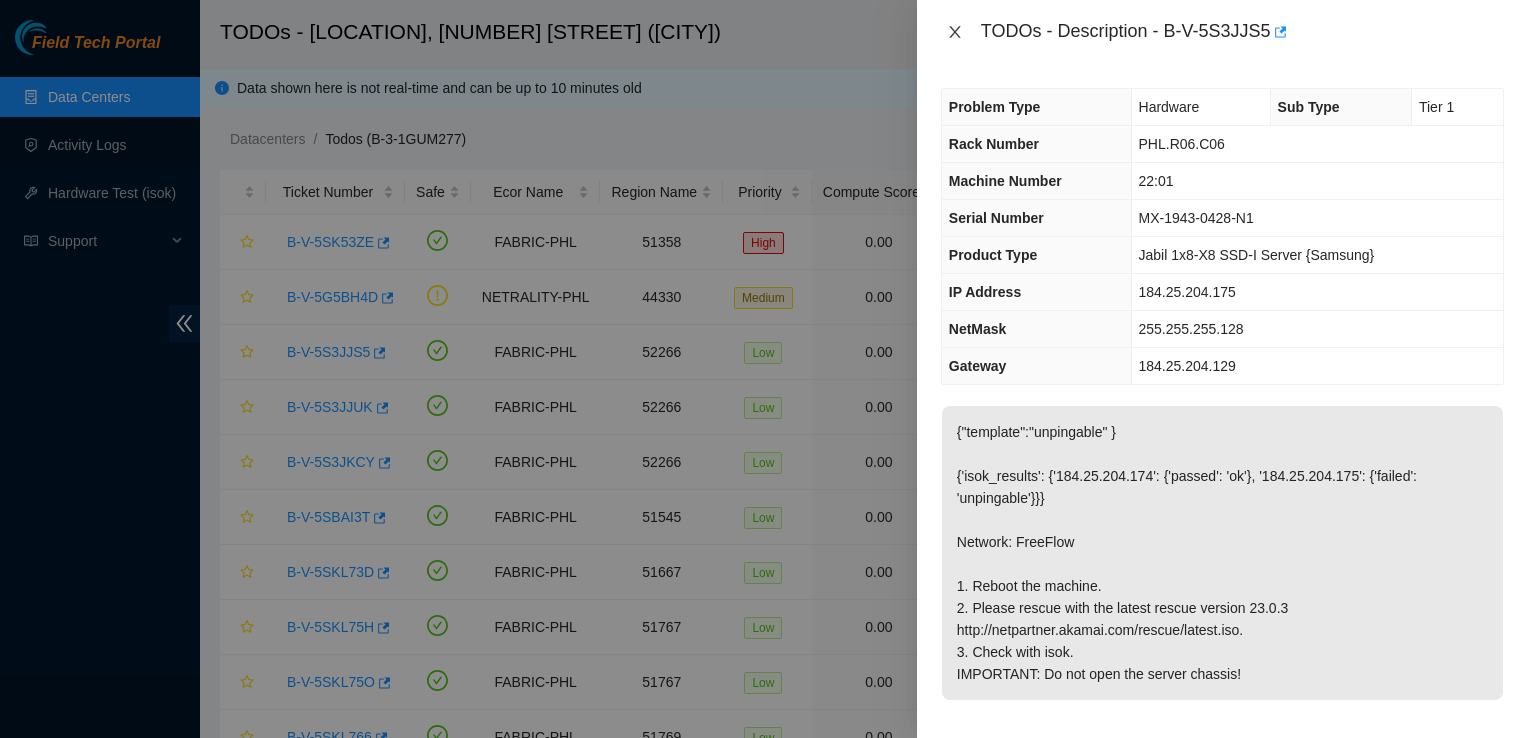 click 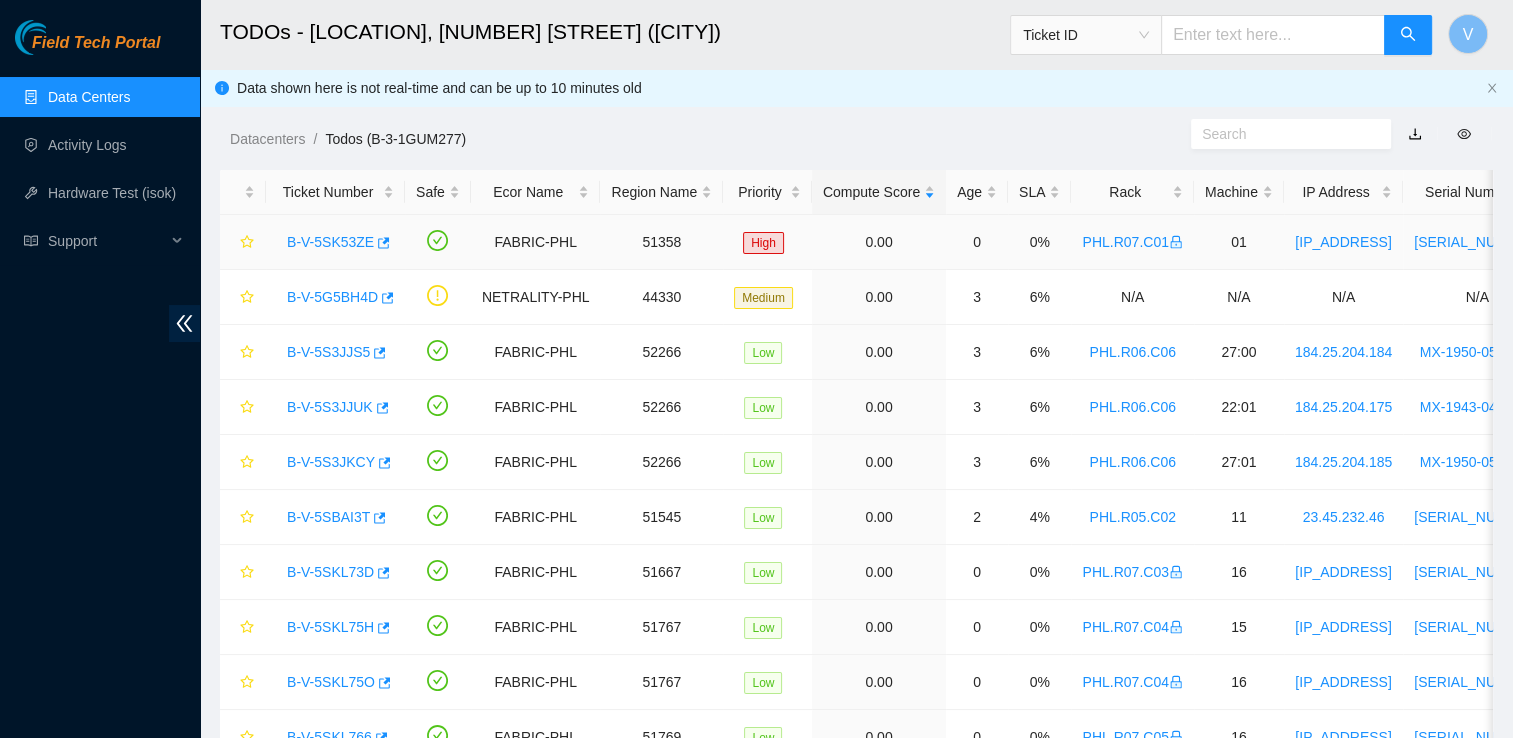 click on "B-V-5SK53ZE" at bounding box center [335, 242] 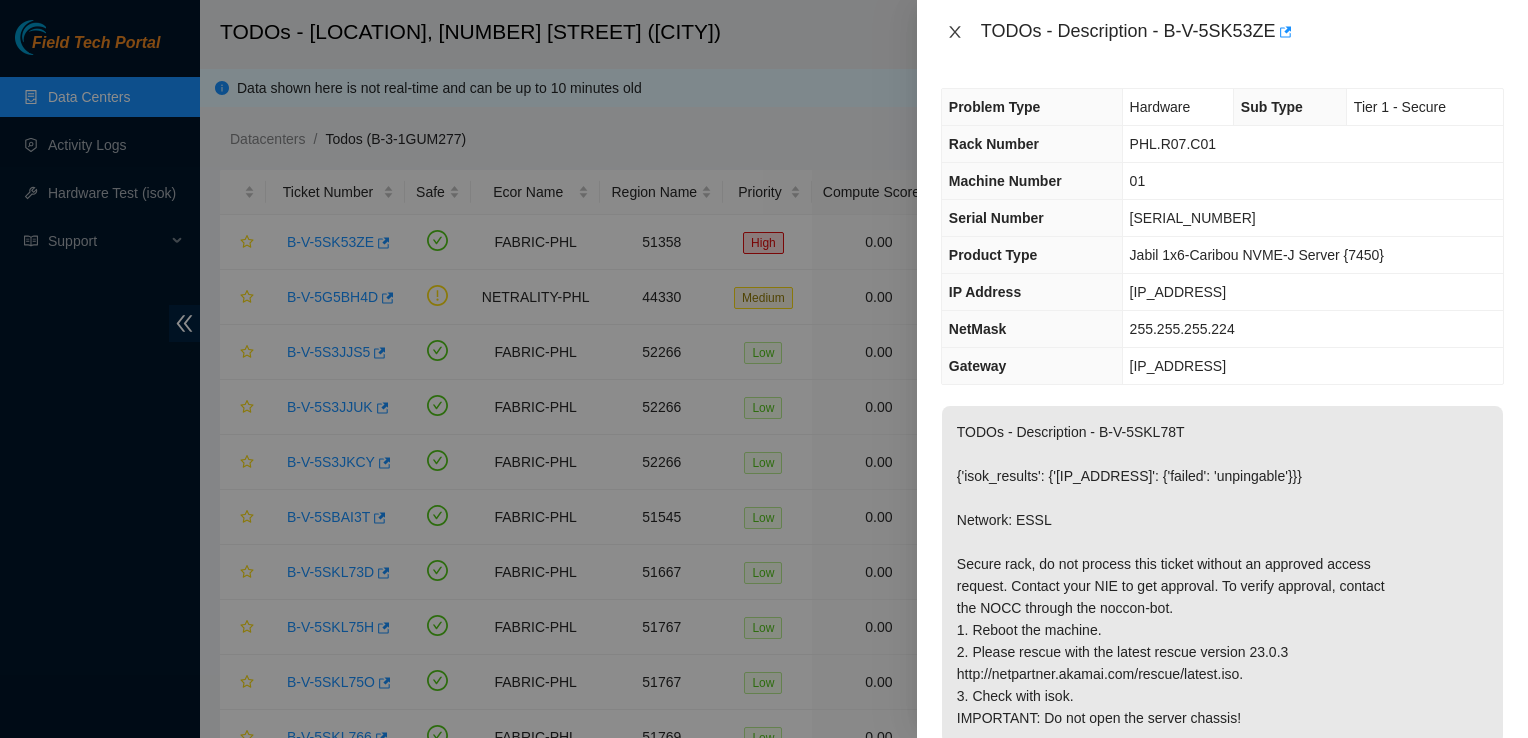 click 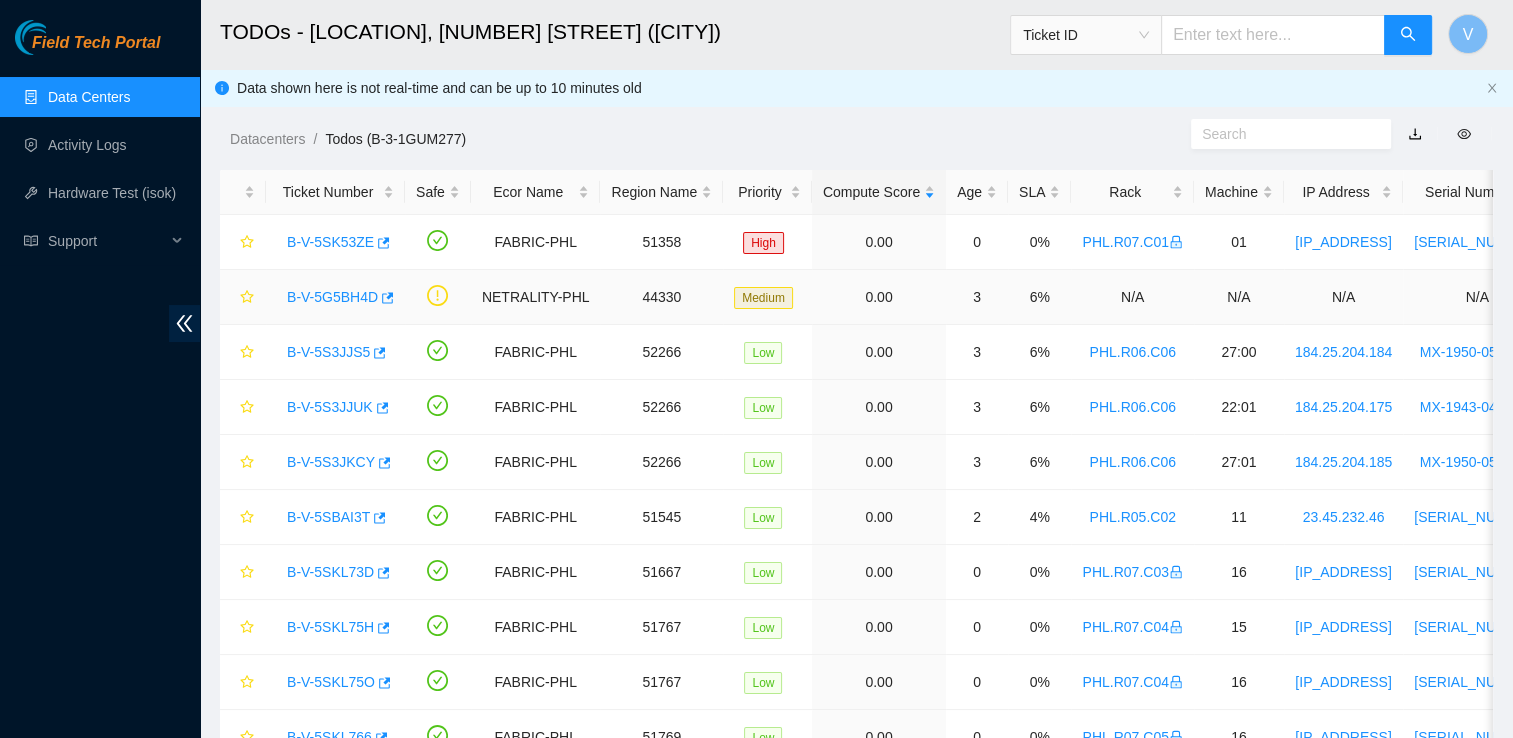click on "B-V-5G5BH4D" at bounding box center [332, 297] 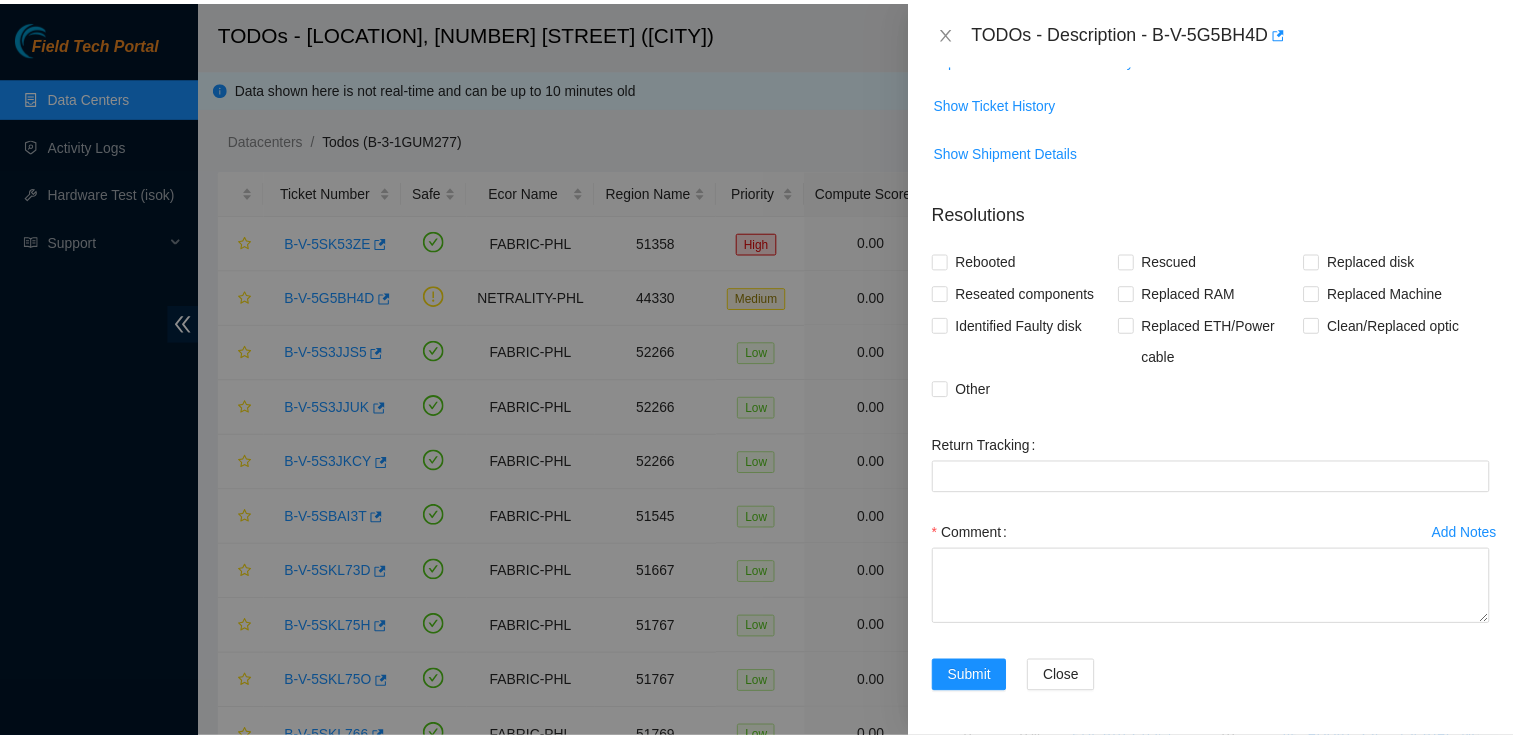 scroll, scrollTop: 0, scrollLeft: 0, axis: both 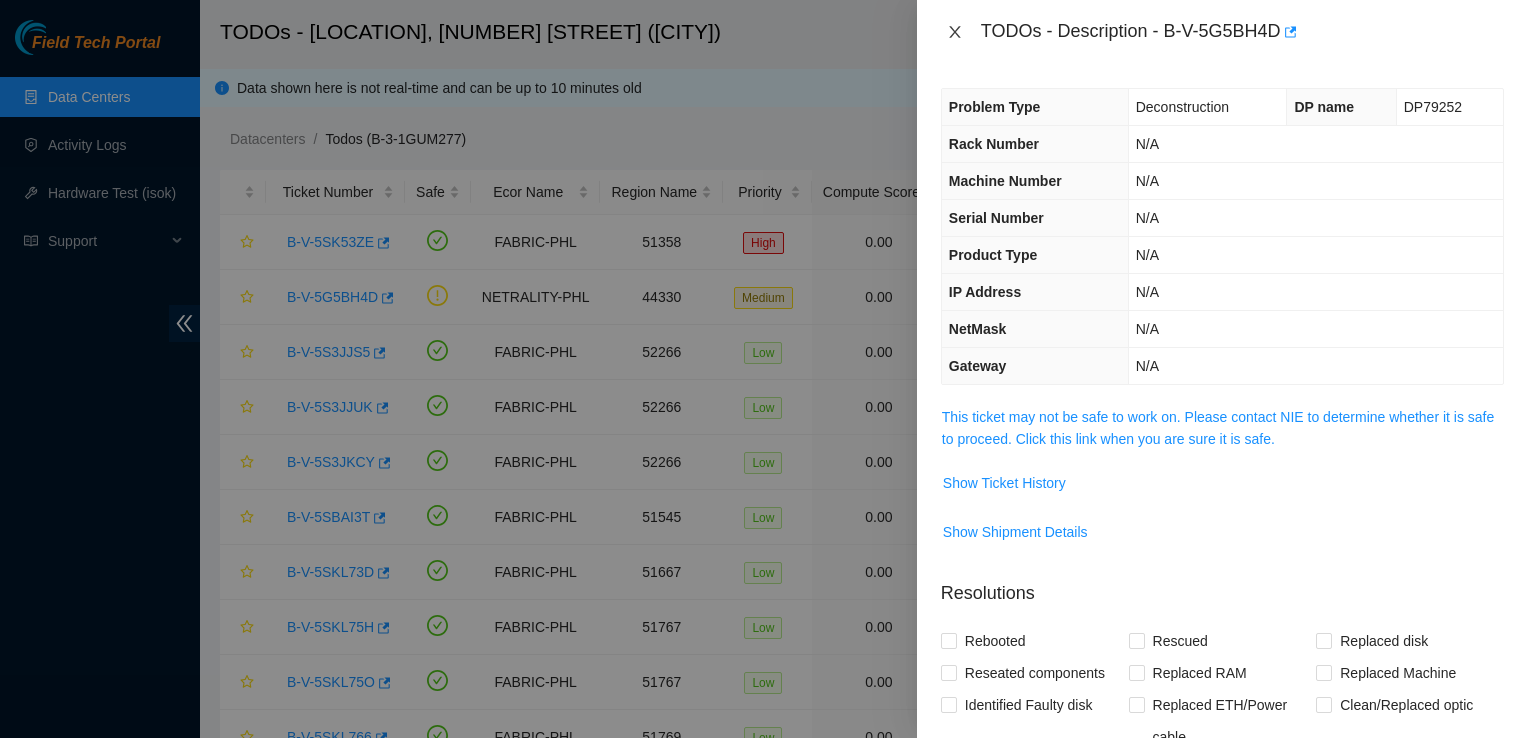 click 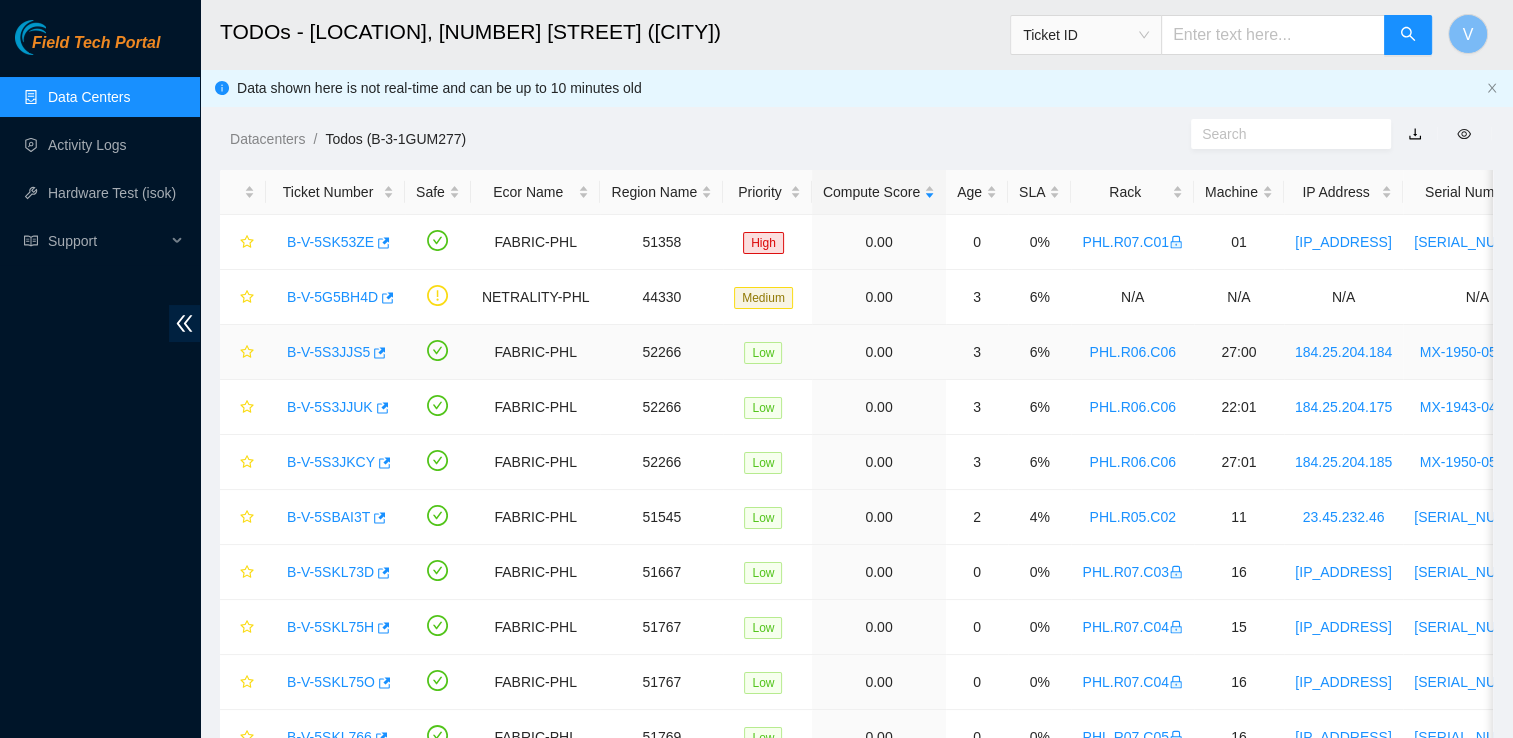 click on "B-V-5S3JJS5" at bounding box center [328, 352] 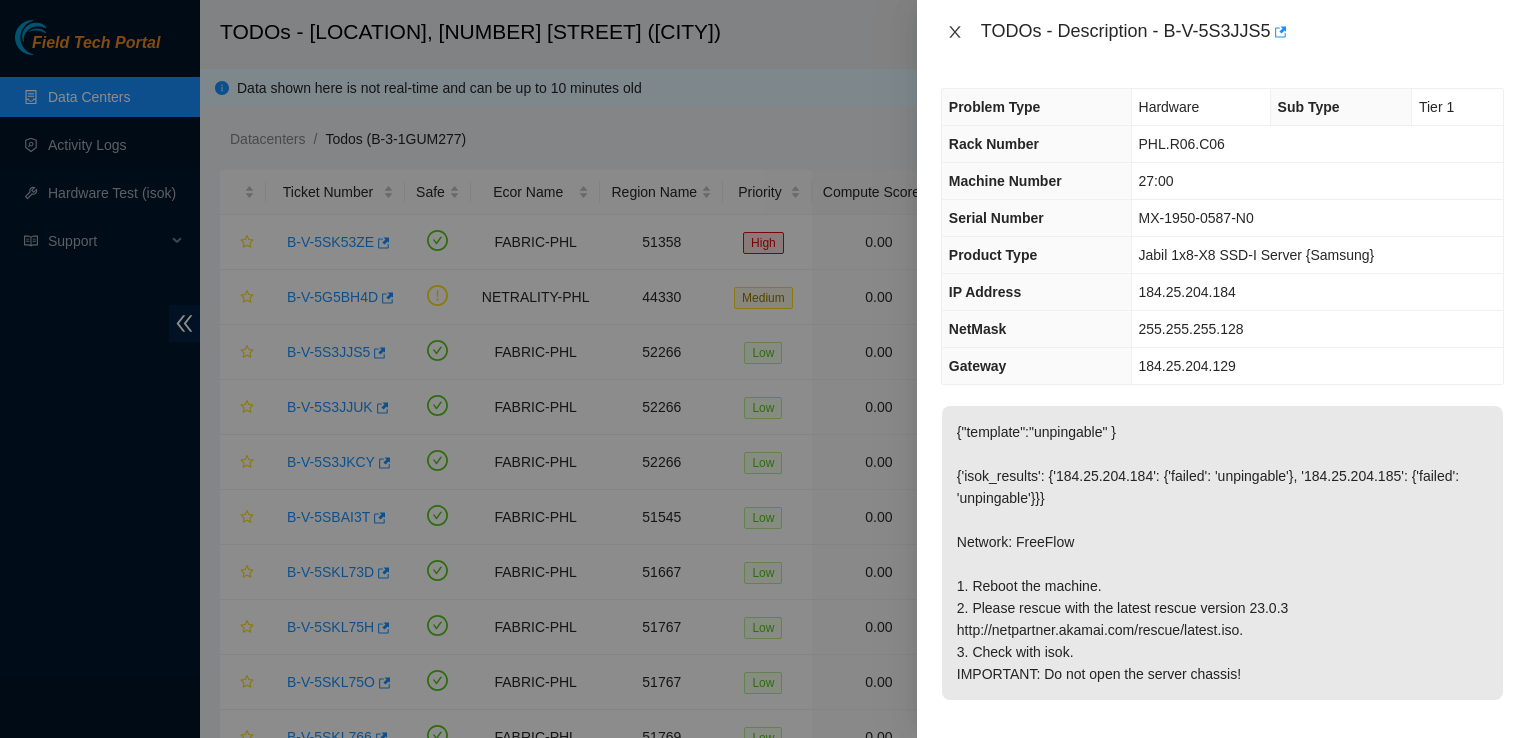 click 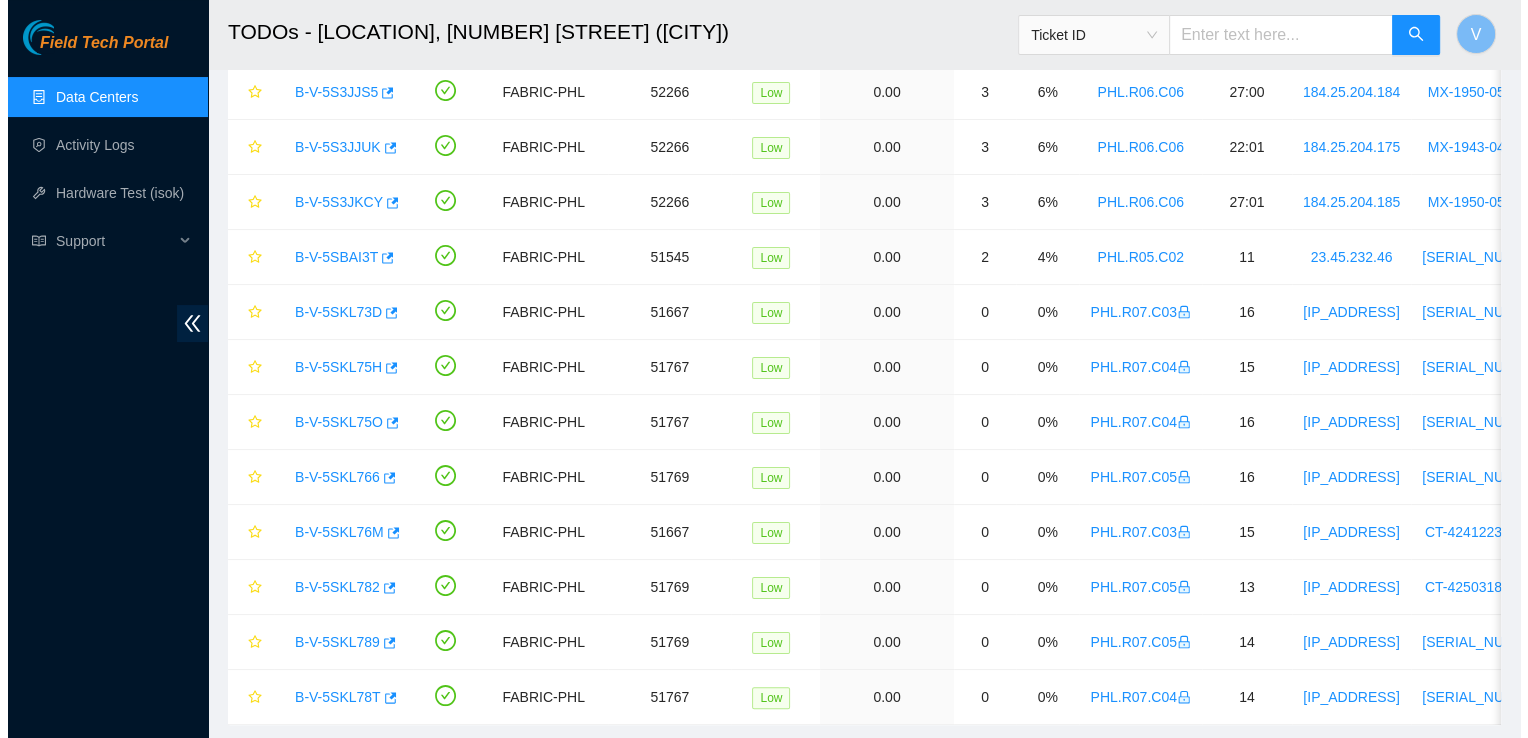 scroll, scrollTop: 320, scrollLeft: 0, axis: vertical 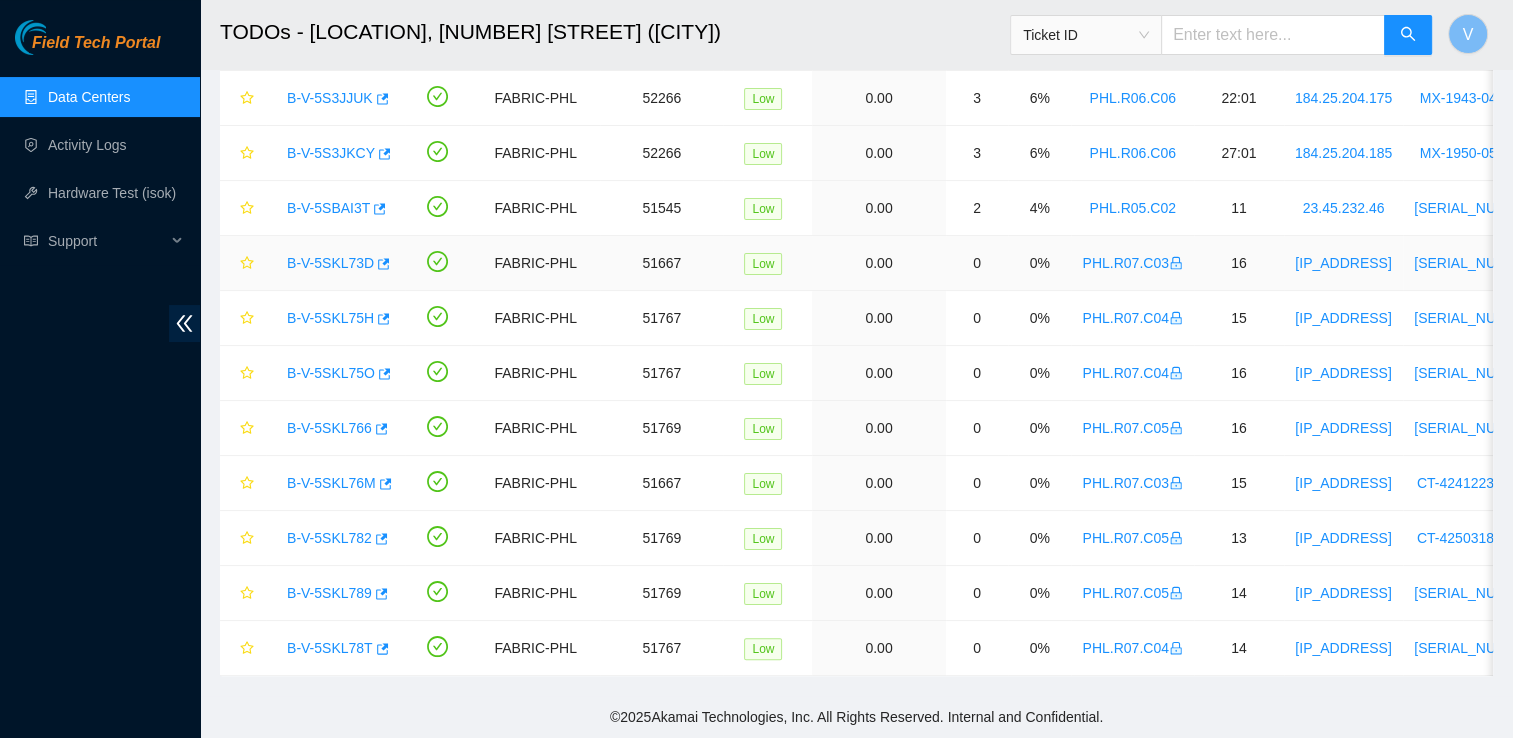 click on "B-V-5SKL73D" at bounding box center (330, 263) 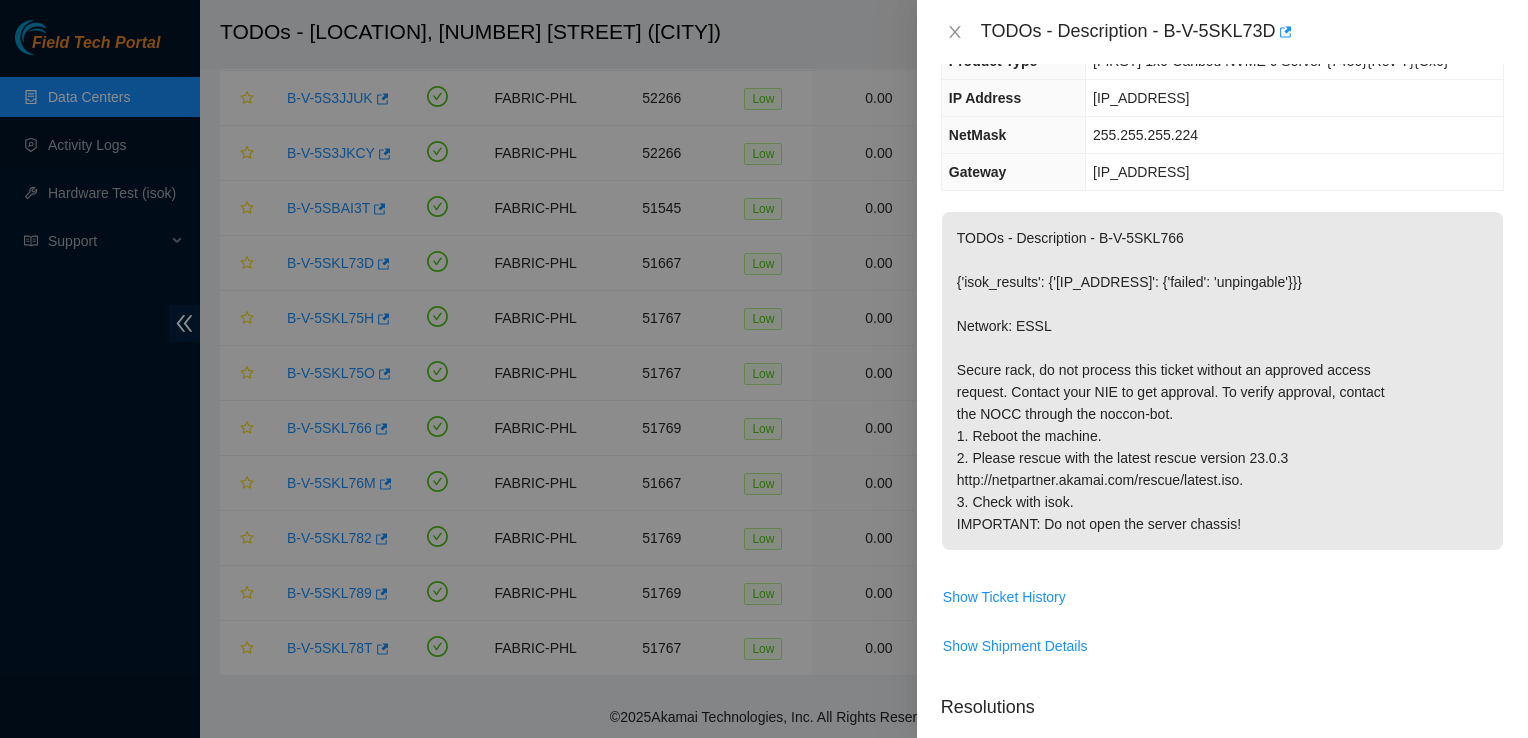 scroll, scrollTop: 0, scrollLeft: 0, axis: both 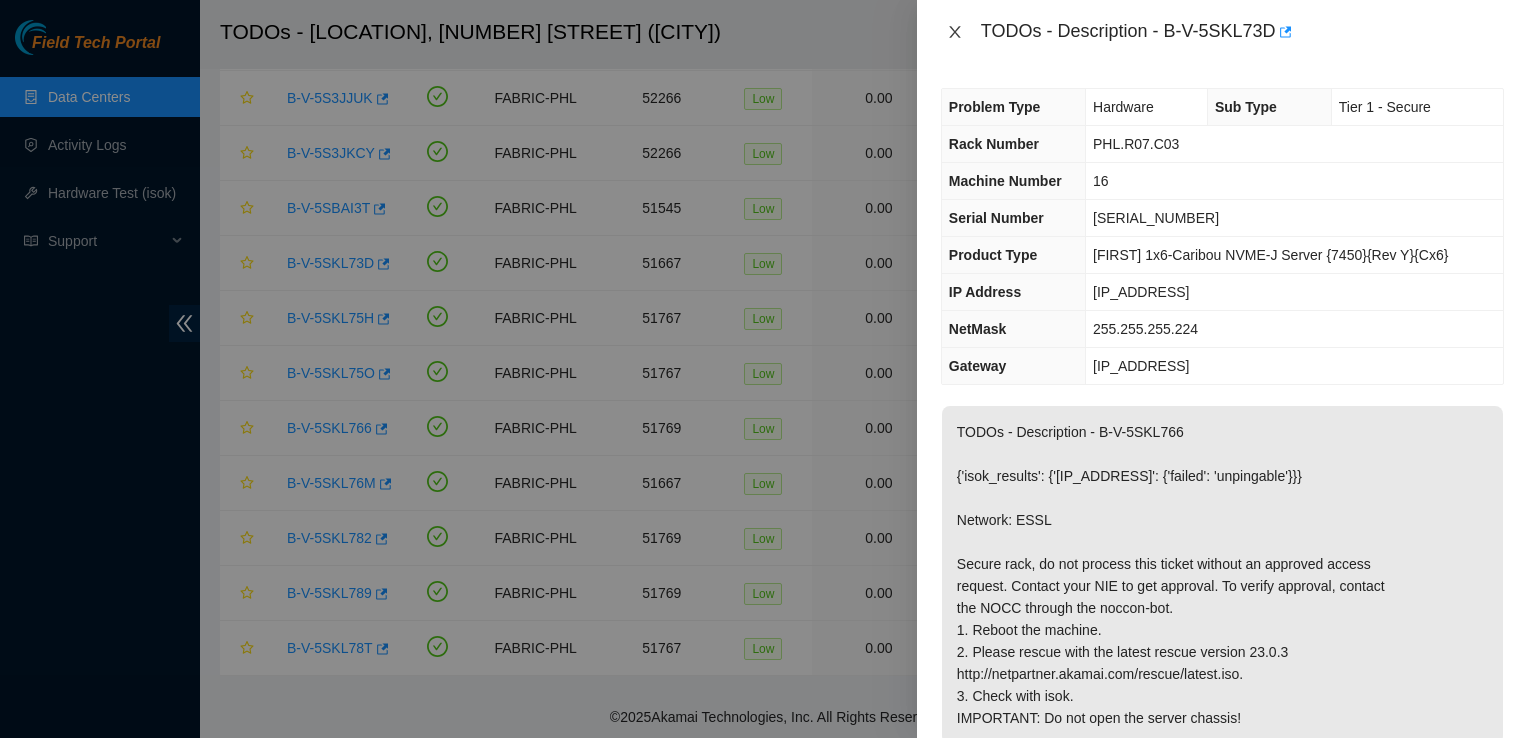 click 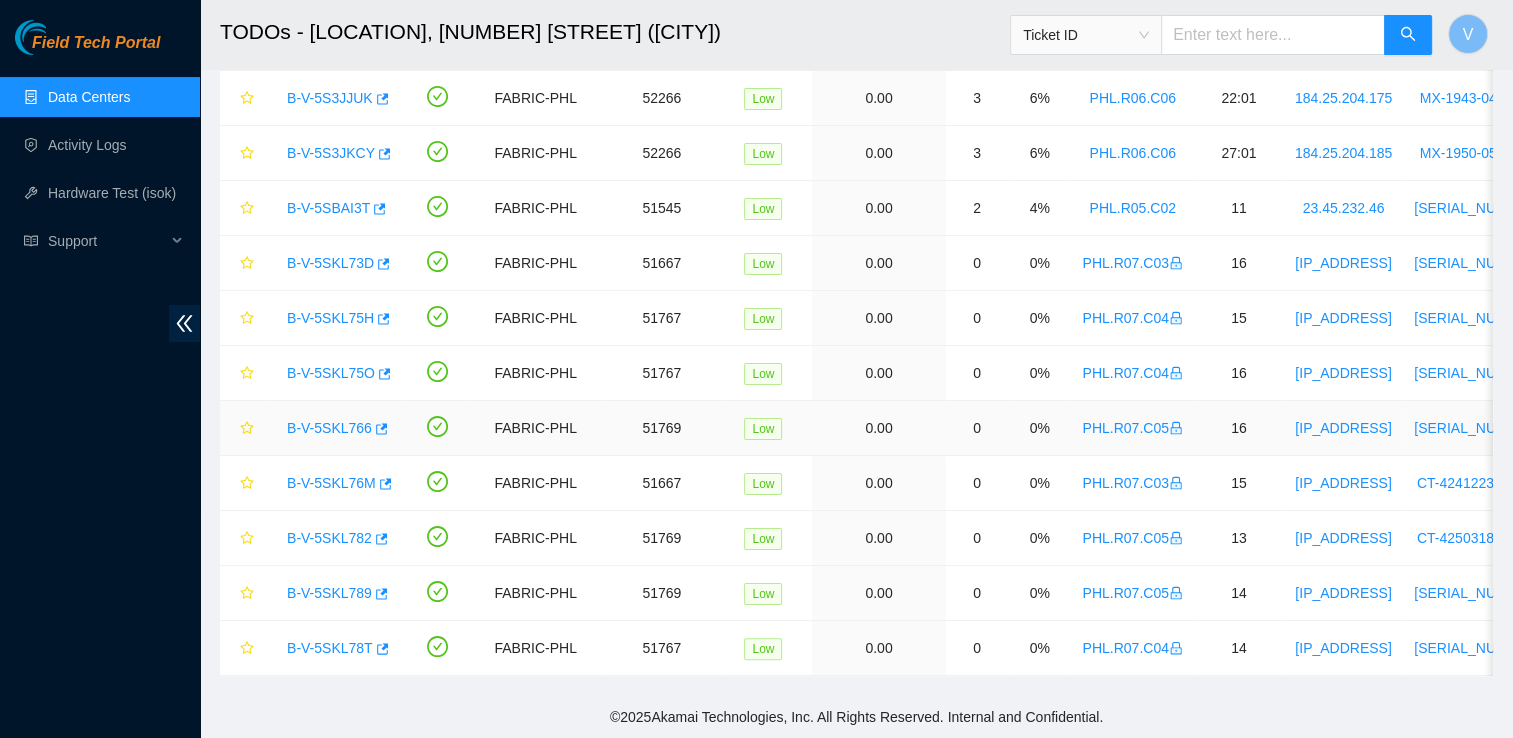 click on "B-V-5SKL766" at bounding box center [329, 428] 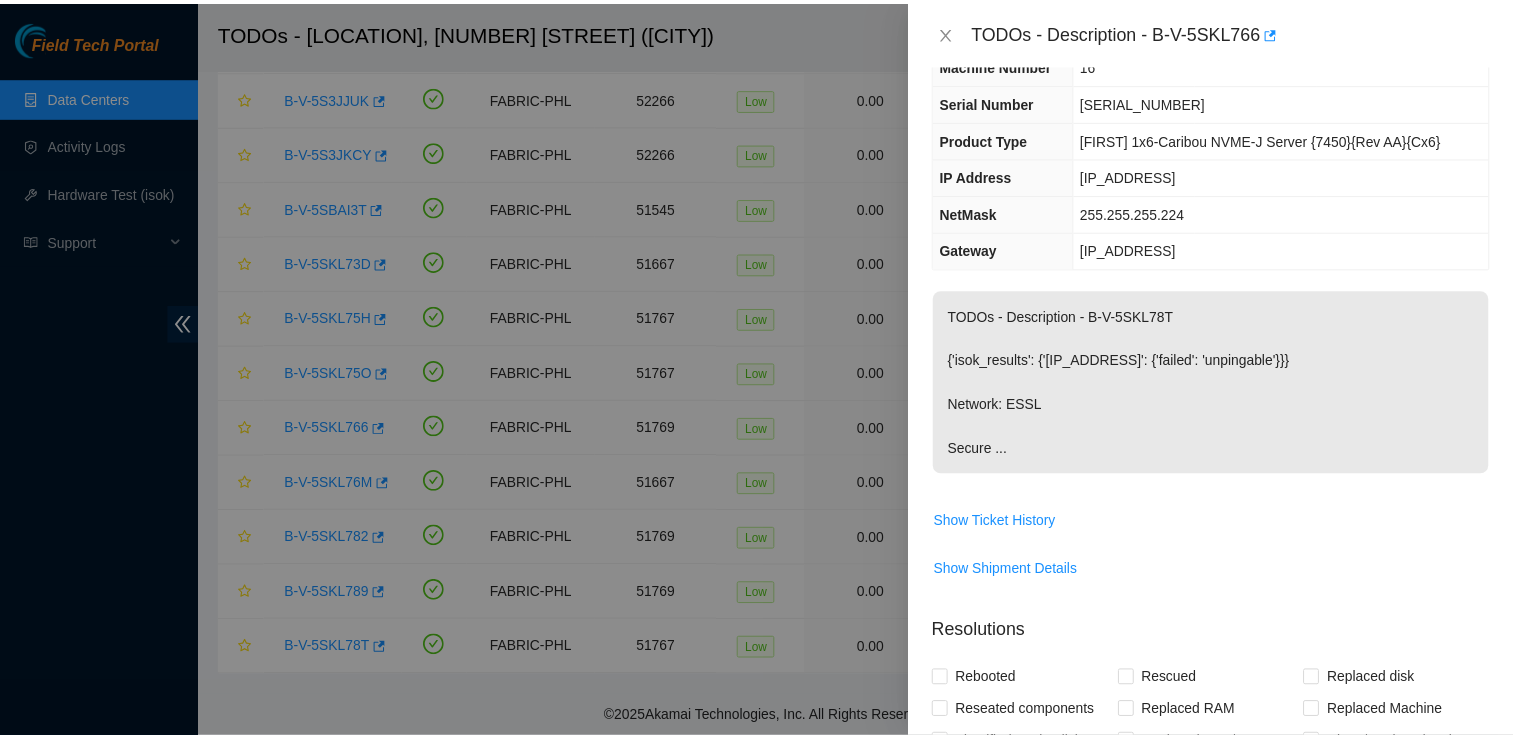 scroll, scrollTop: 0, scrollLeft: 0, axis: both 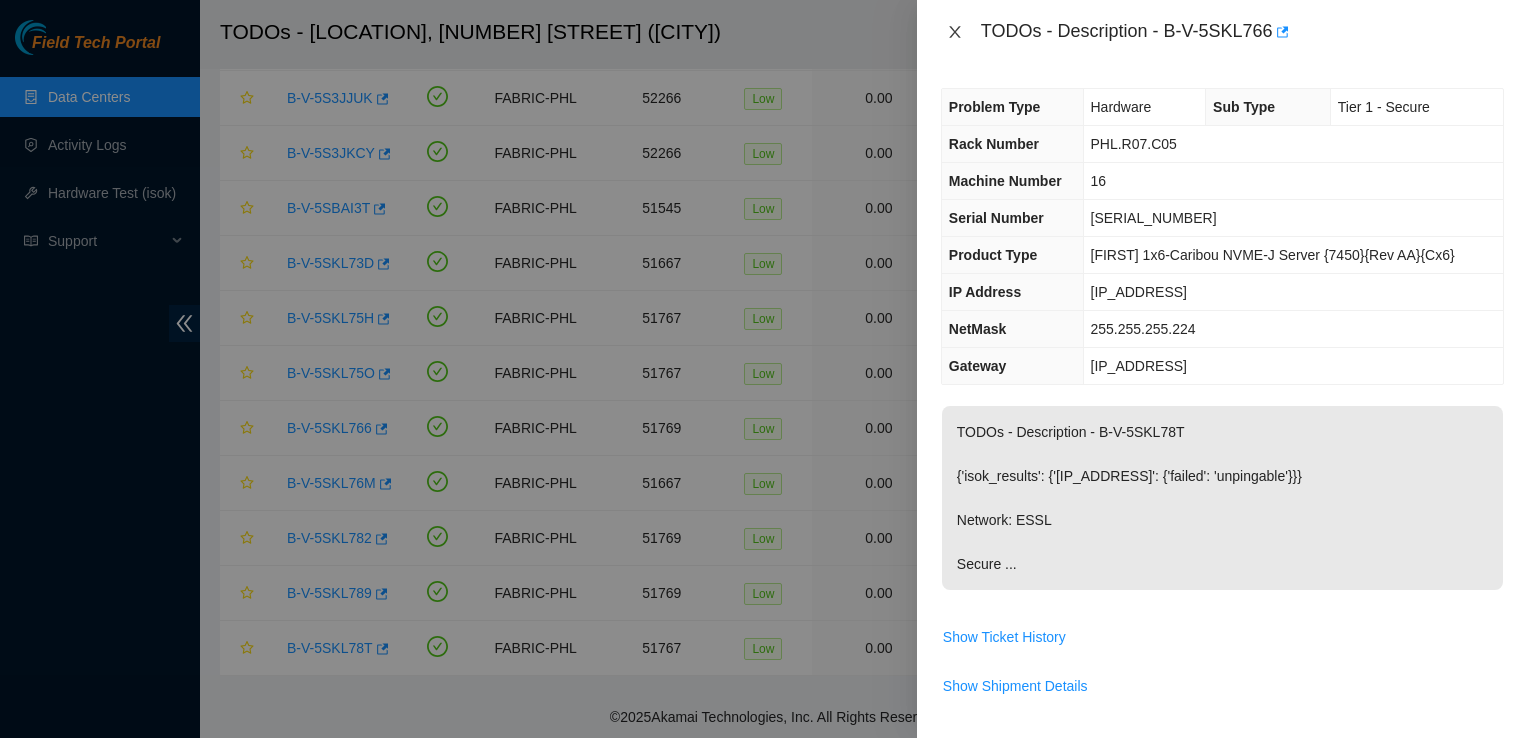 click 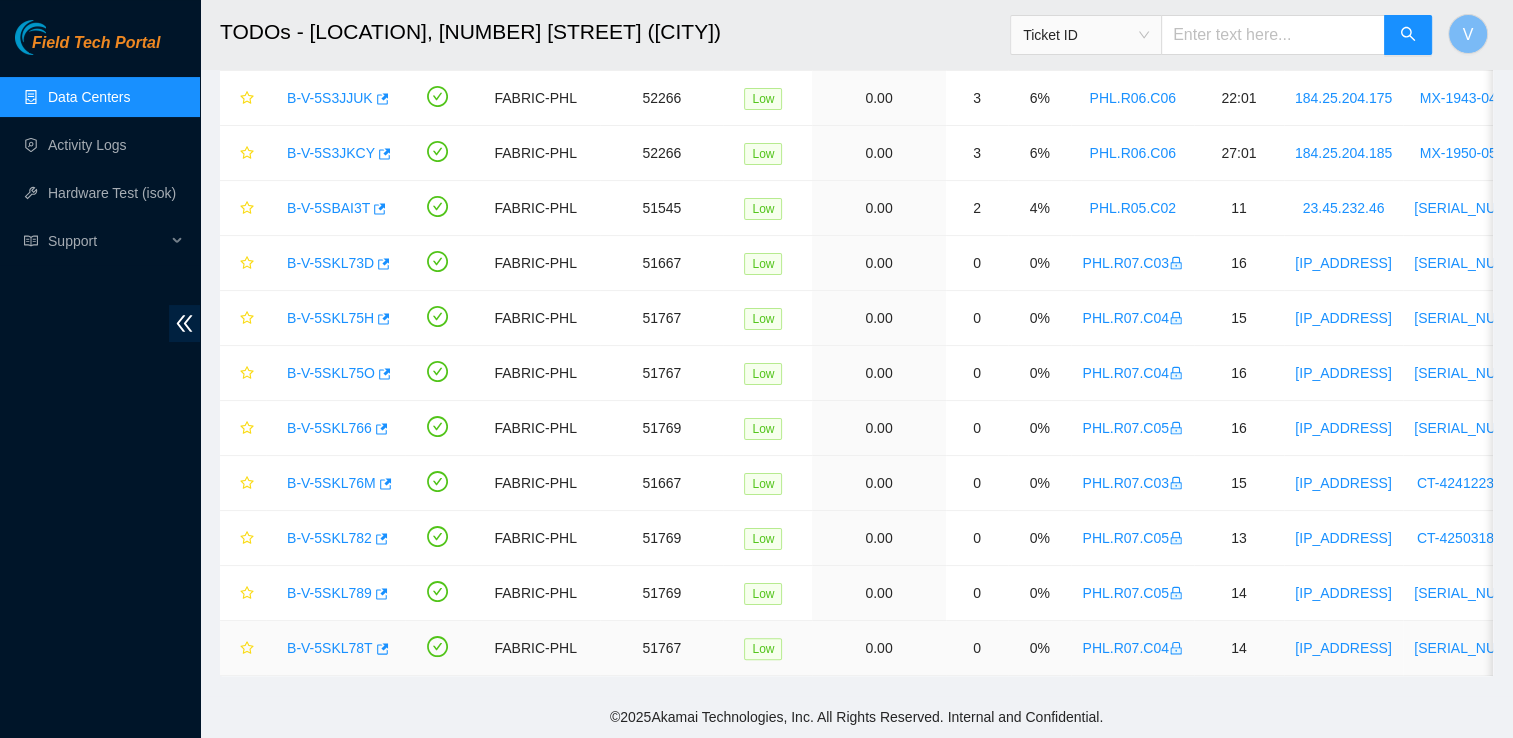 click on "B-V-5SKL78T" at bounding box center (330, 648) 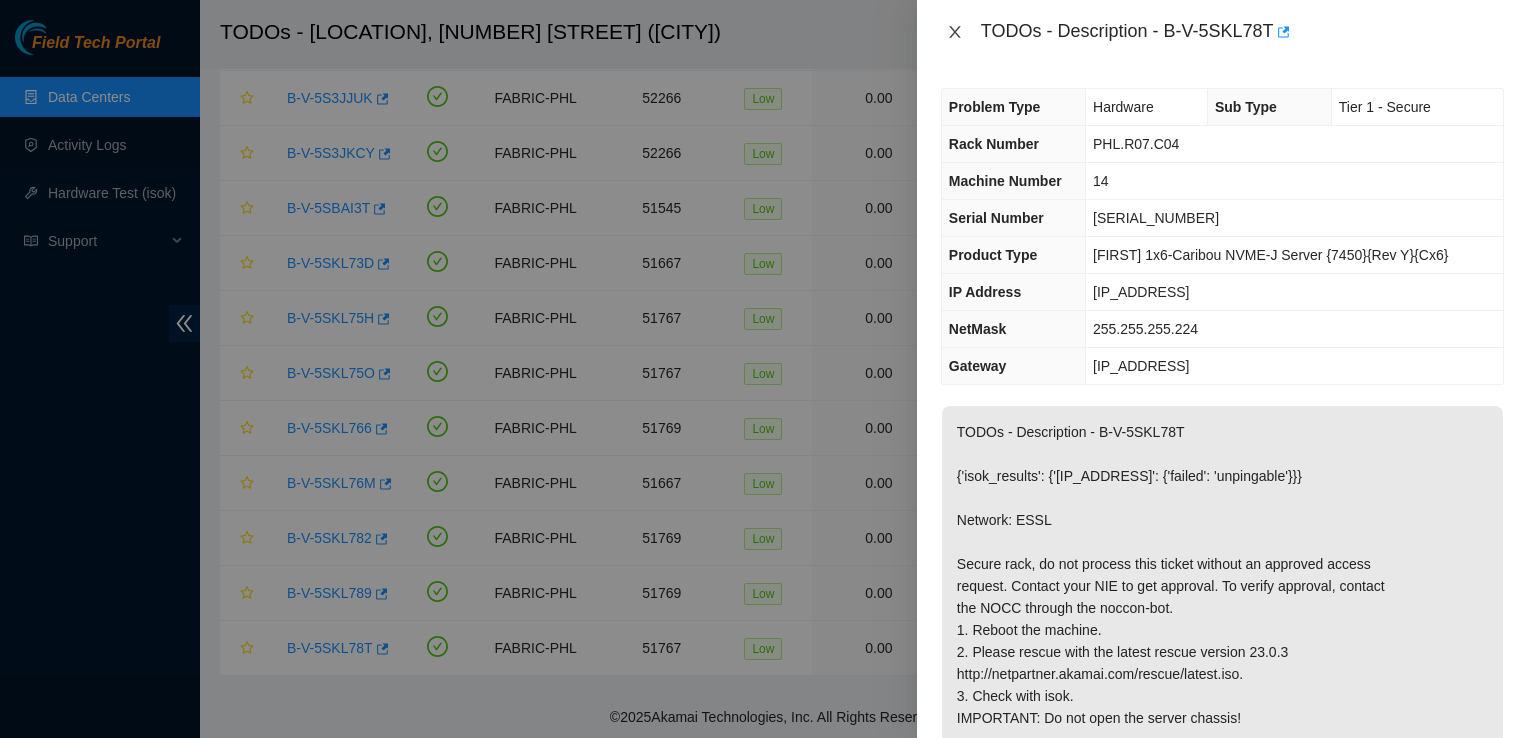 click 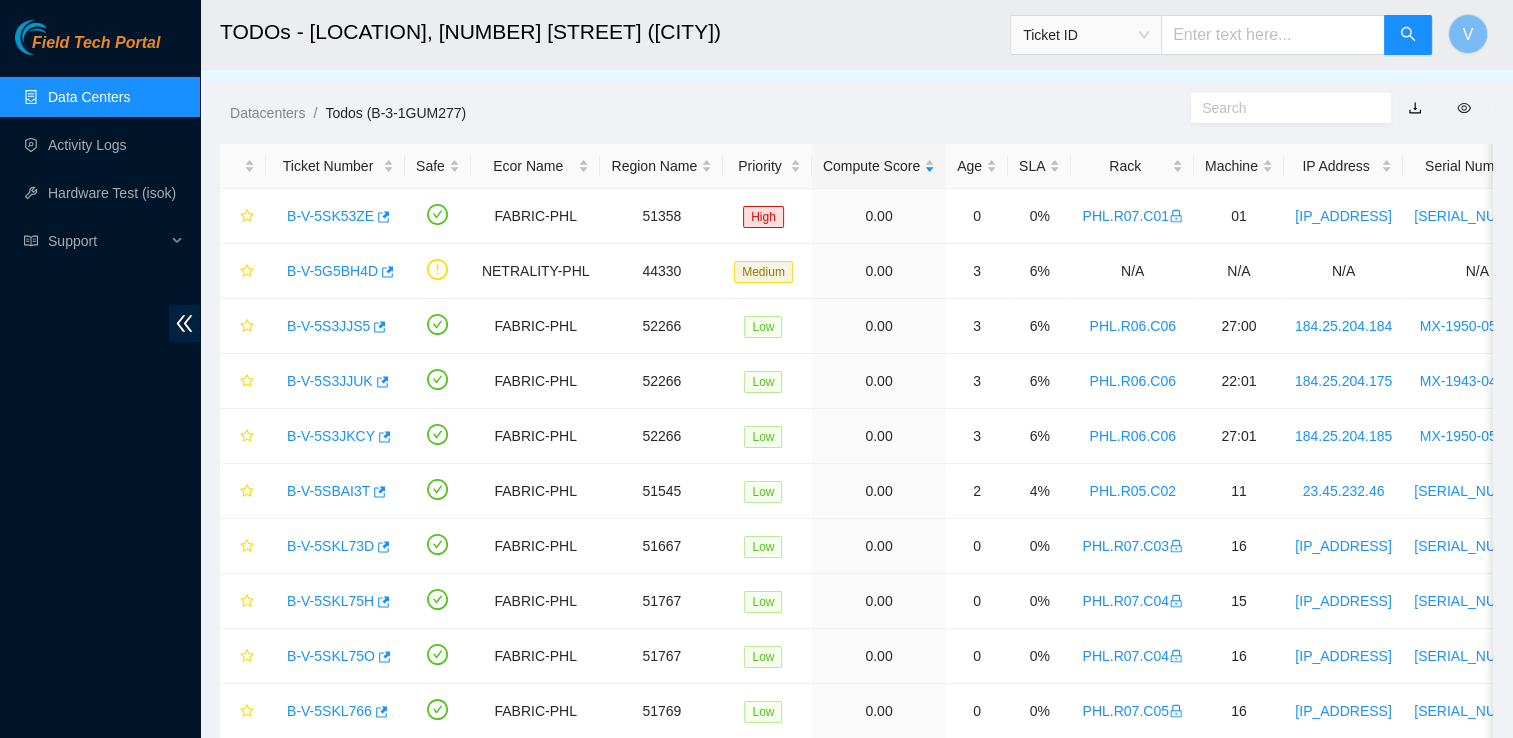 scroll, scrollTop: 0, scrollLeft: 0, axis: both 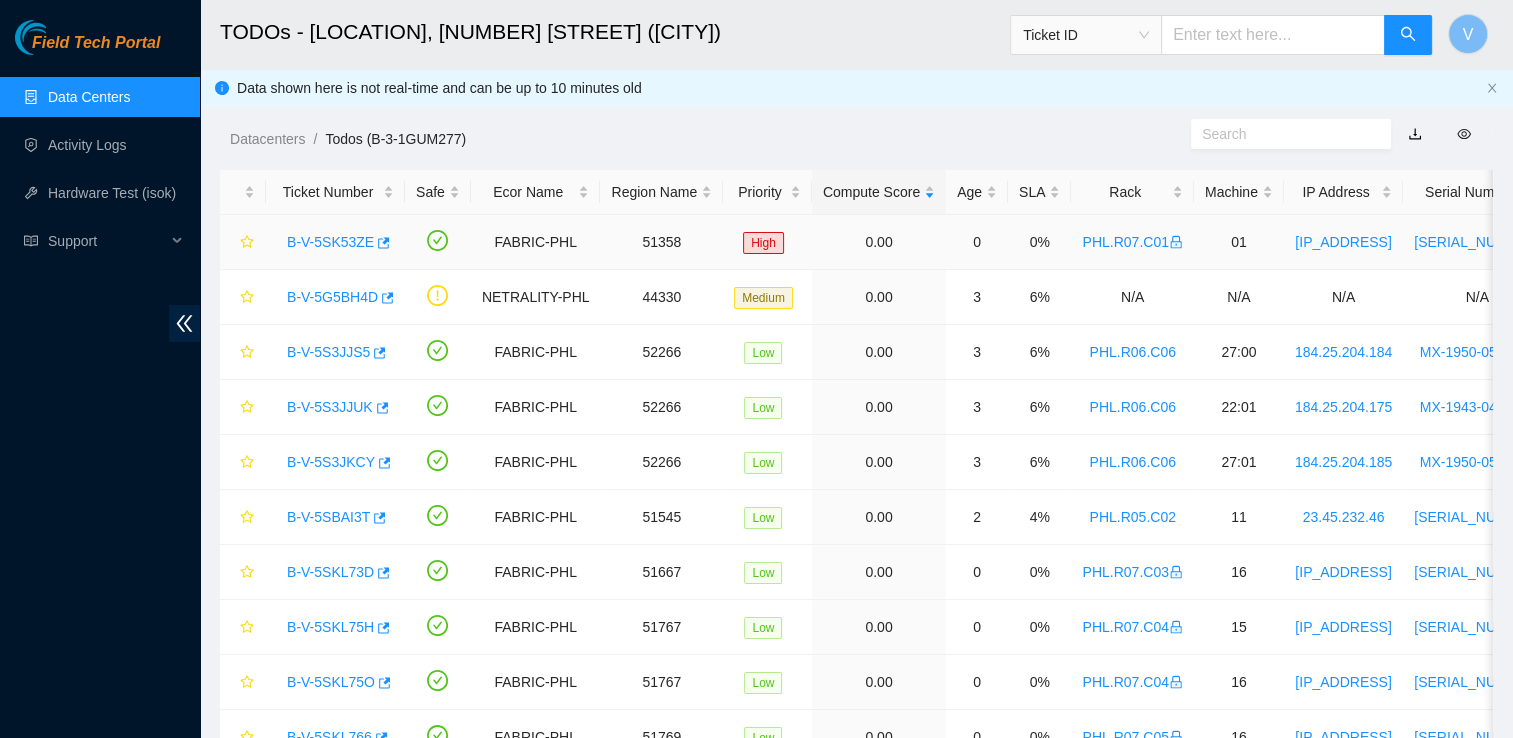 click on "B-V-5SK53ZE" at bounding box center [330, 242] 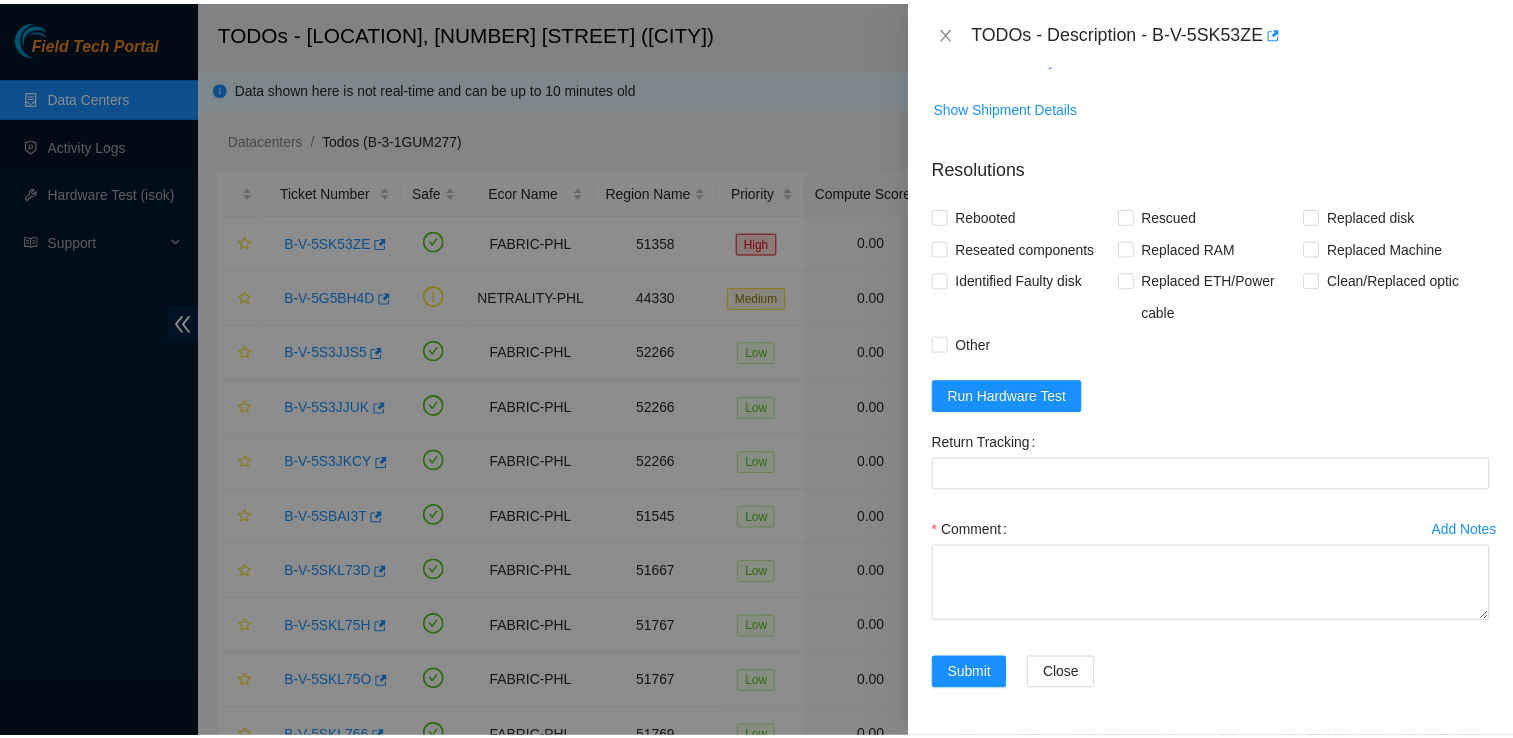 scroll, scrollTop: 0, scrollLeft: 0, axis: both 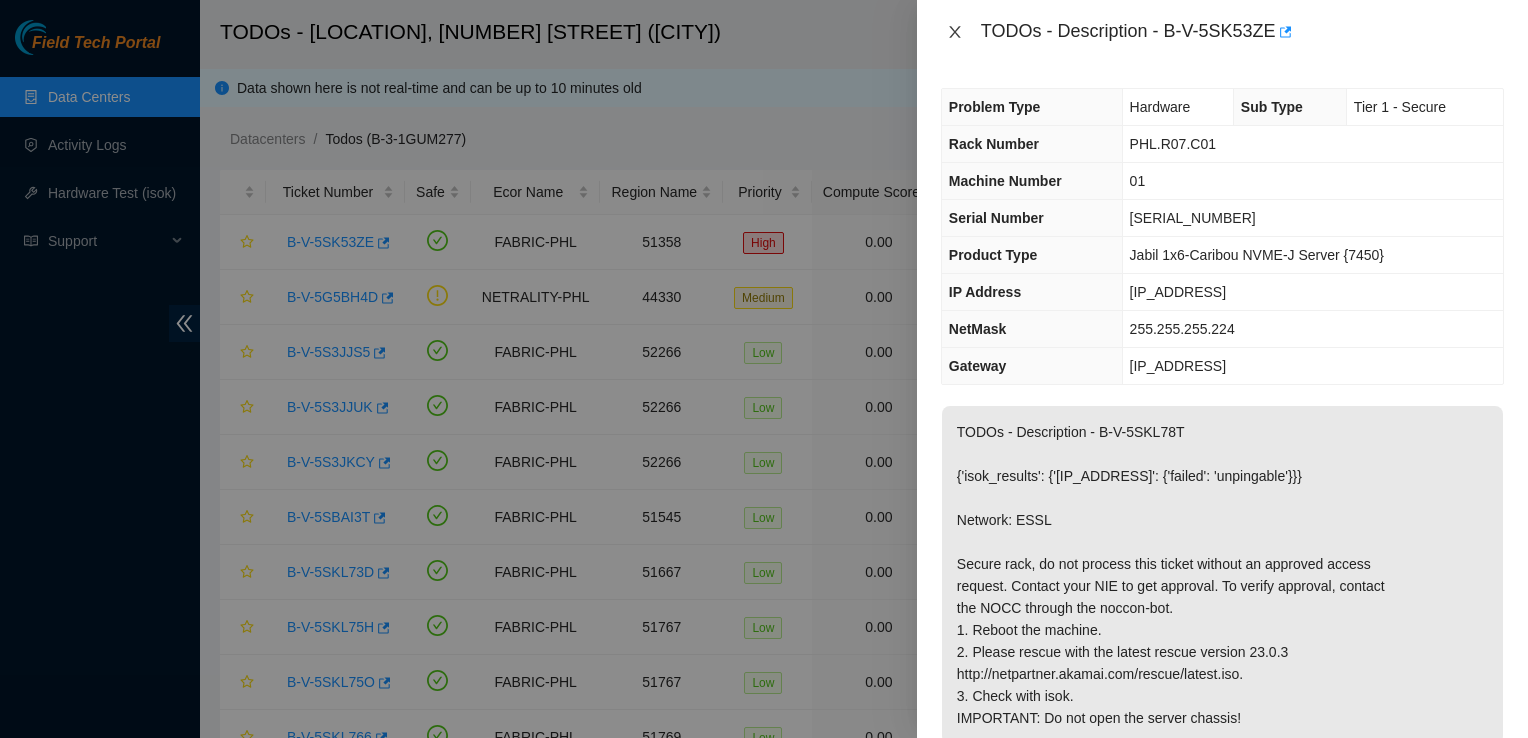 click 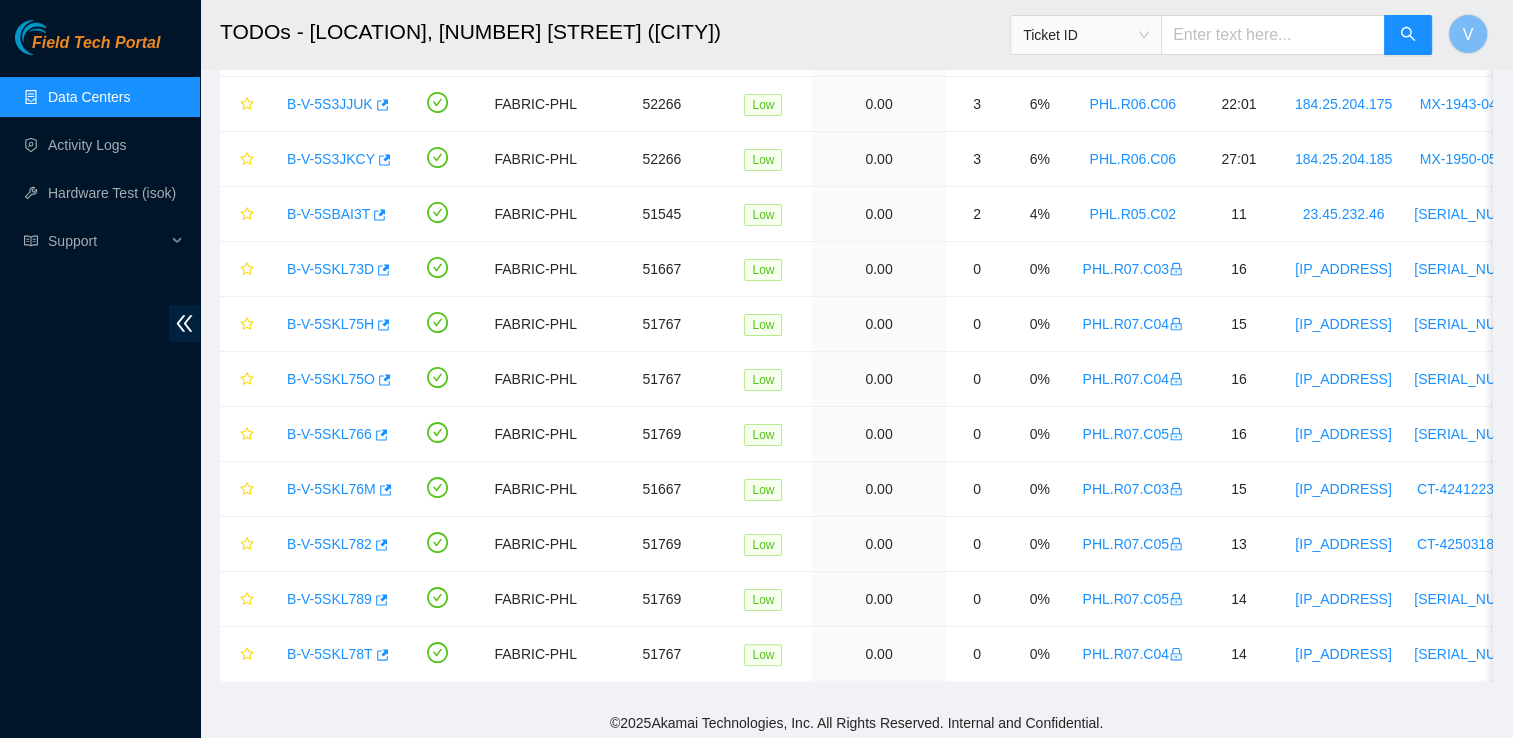 scroll, scrollTop: 320, scrollLeft: 0, axis: vertical 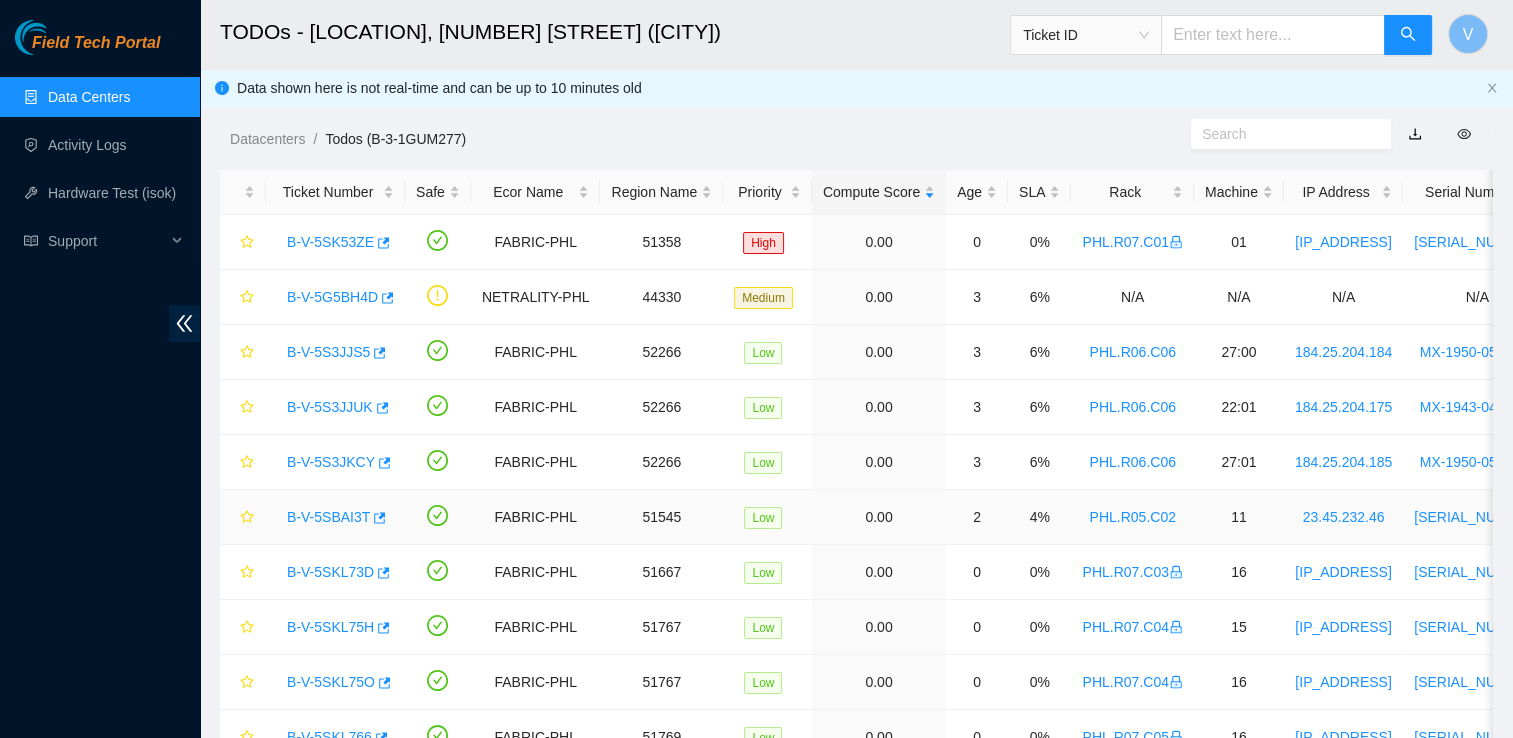 click on "B-V-5SBAI3T" at bounding box center (328, 517) 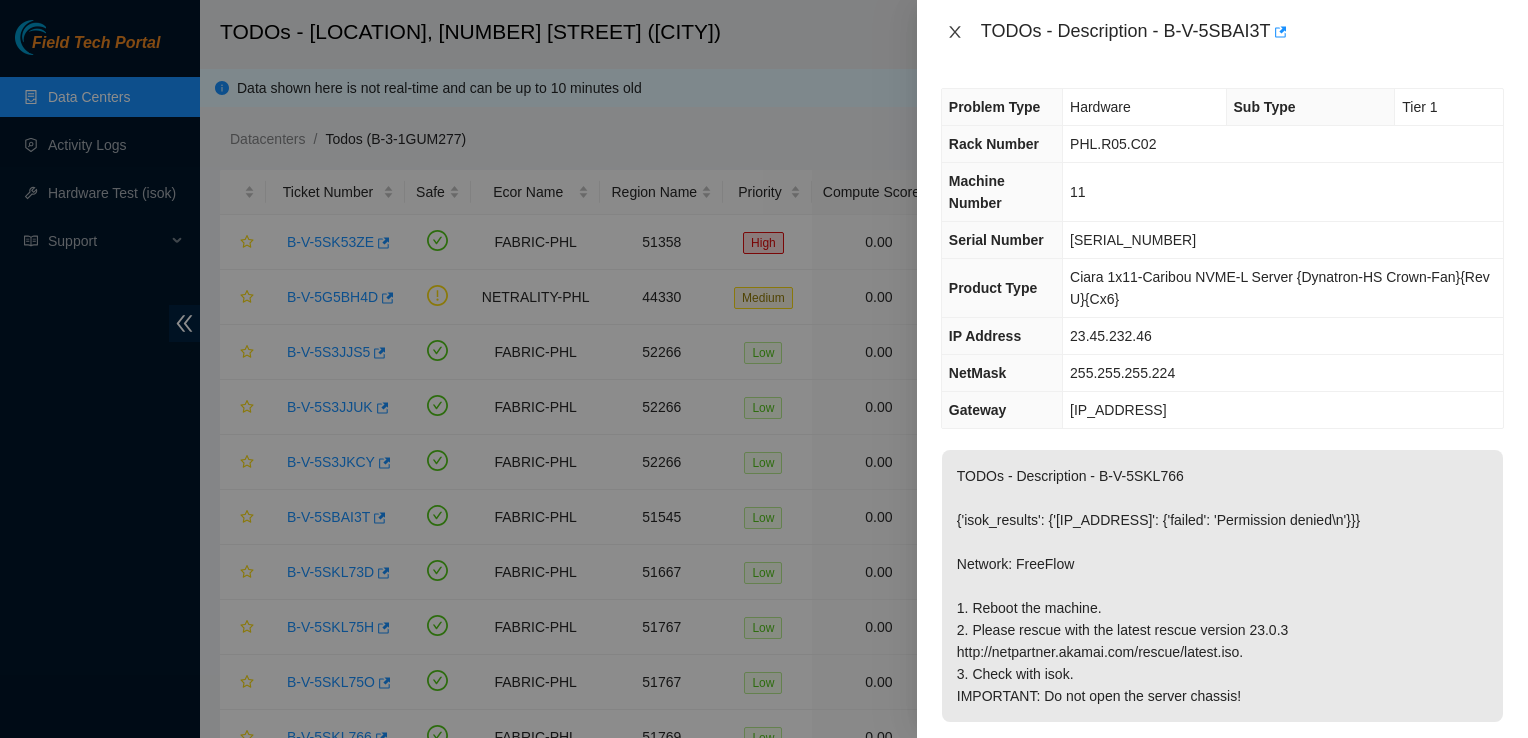 click 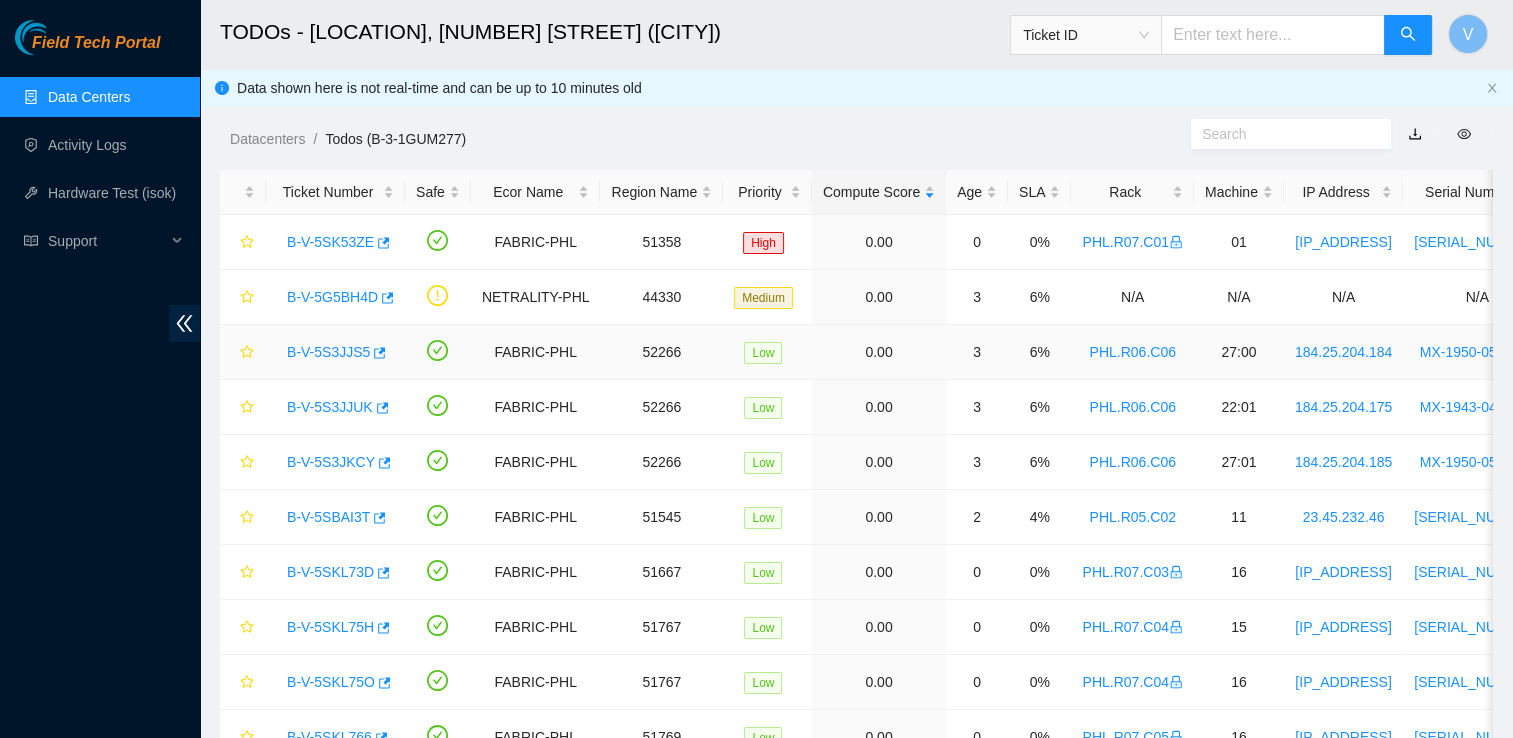 click on "B-V-5S3JJS5" at bounding box center (328, 352) 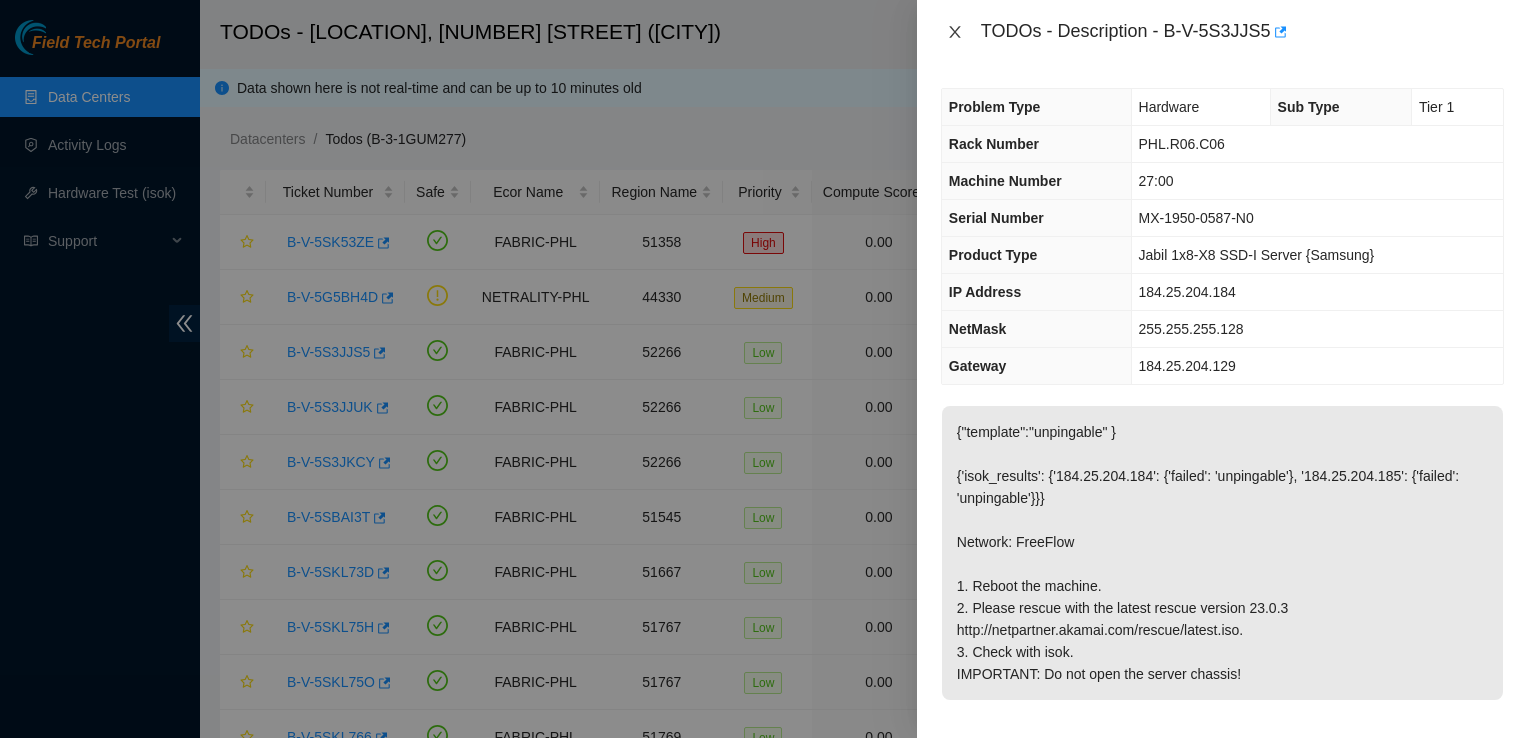 click 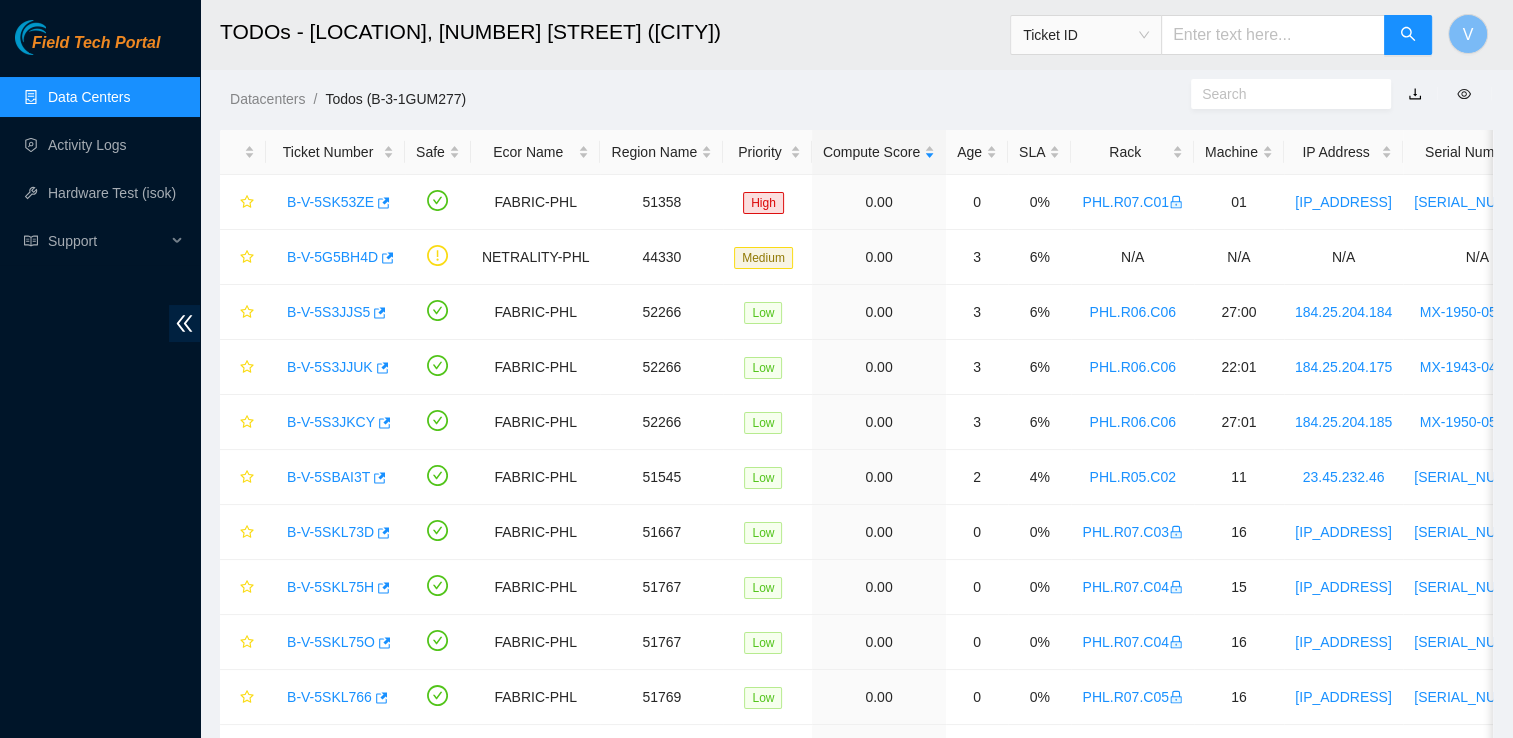 scroll, scrollTop: 0, scrollLeft: 0, axis: both 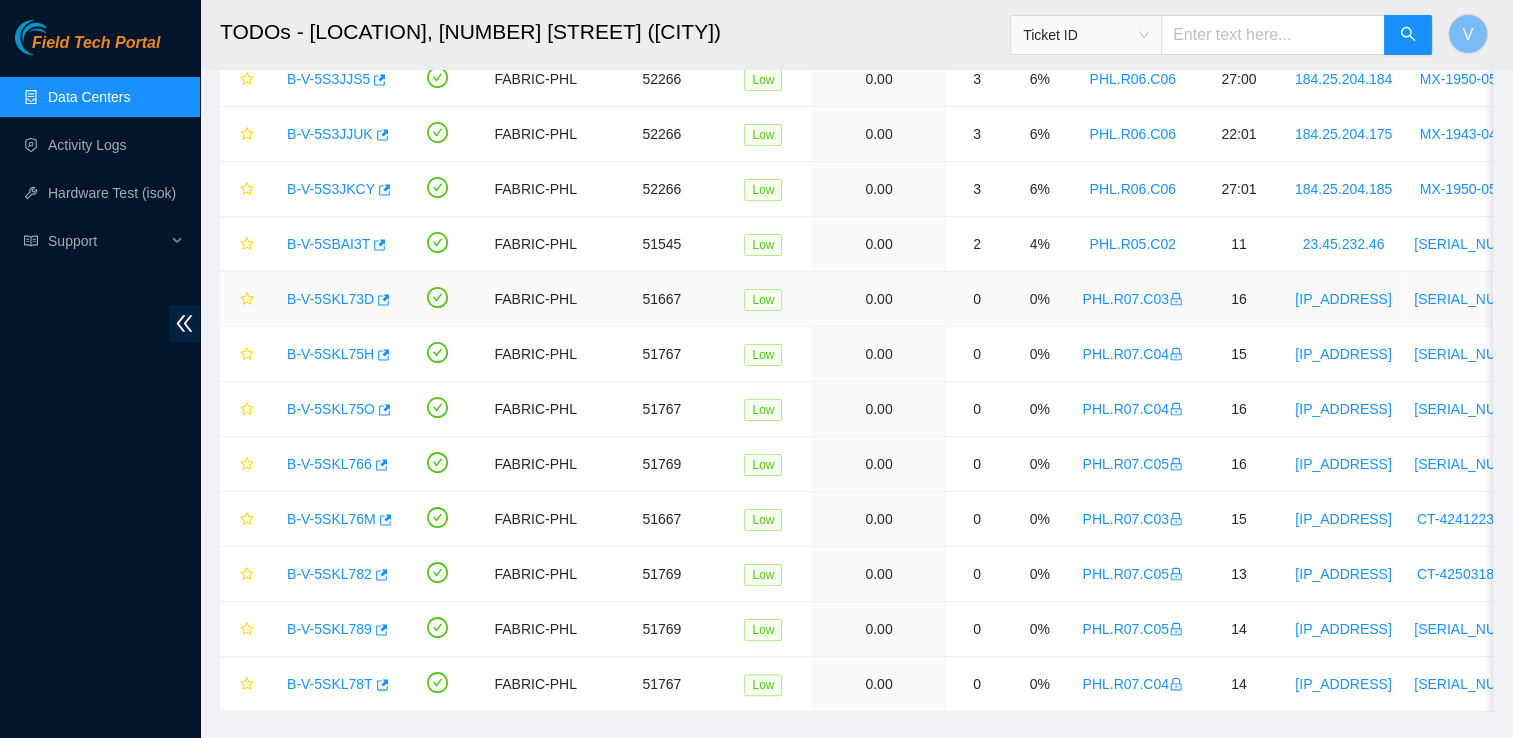 click on "B-V-5SKL73D" at bounding box center (330, 299) 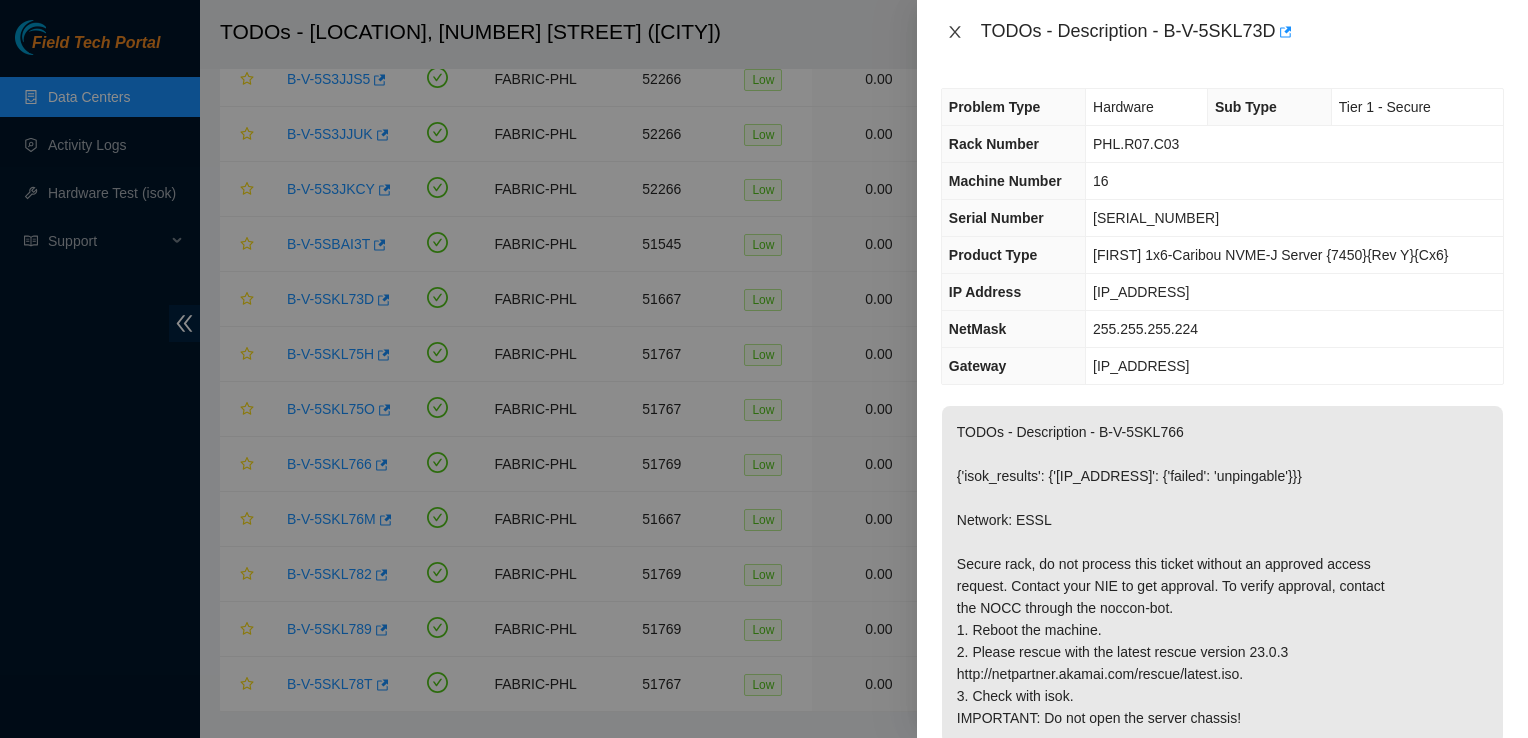 click 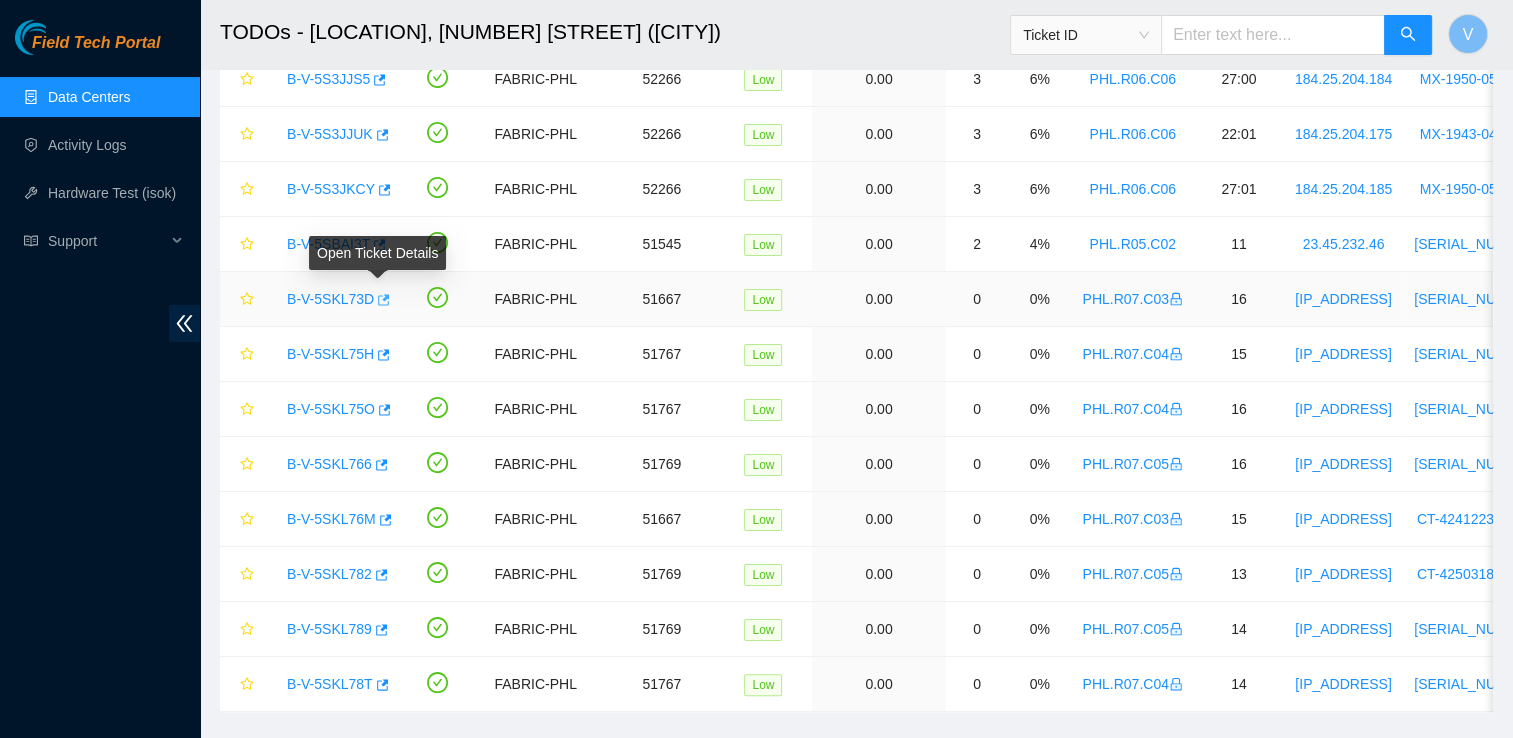 click 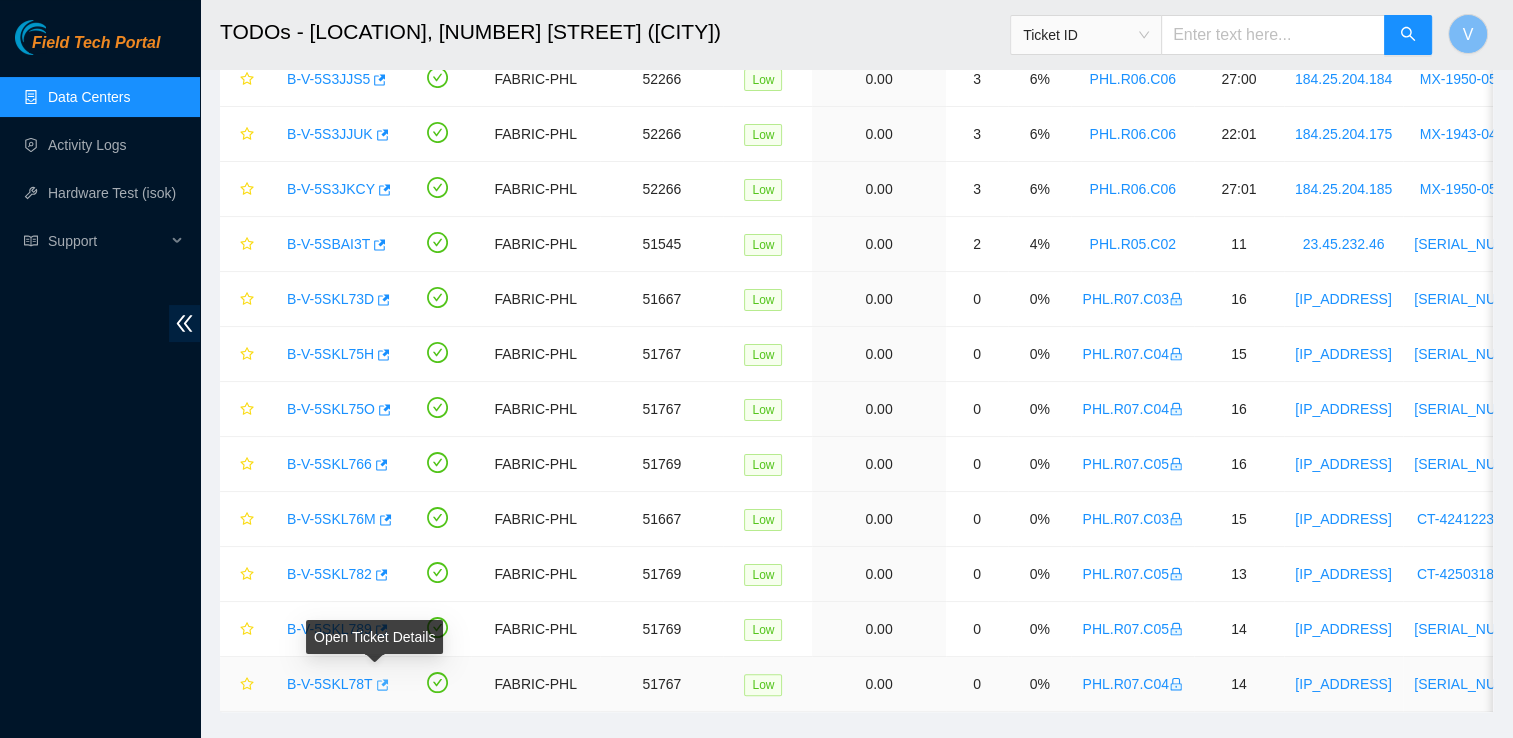 click 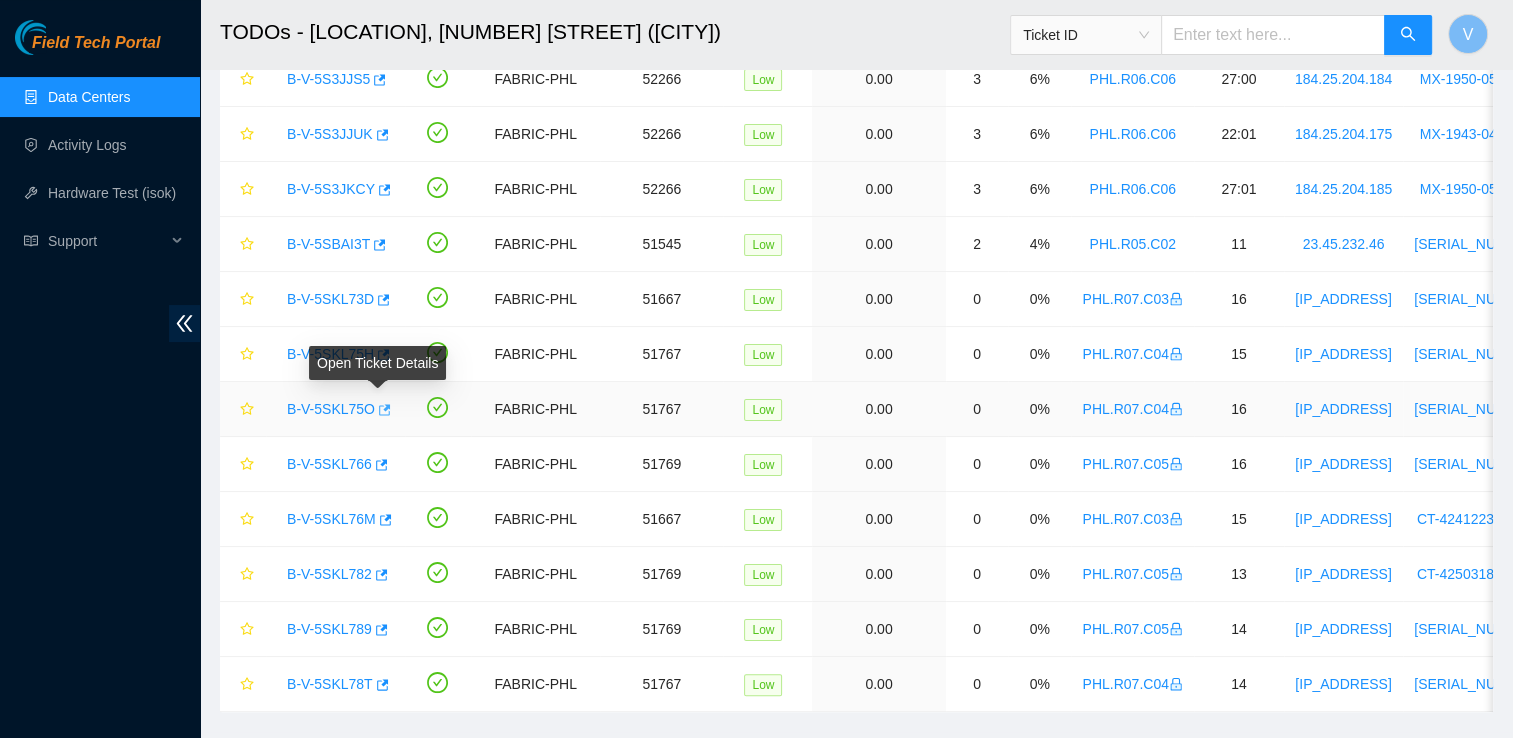 click 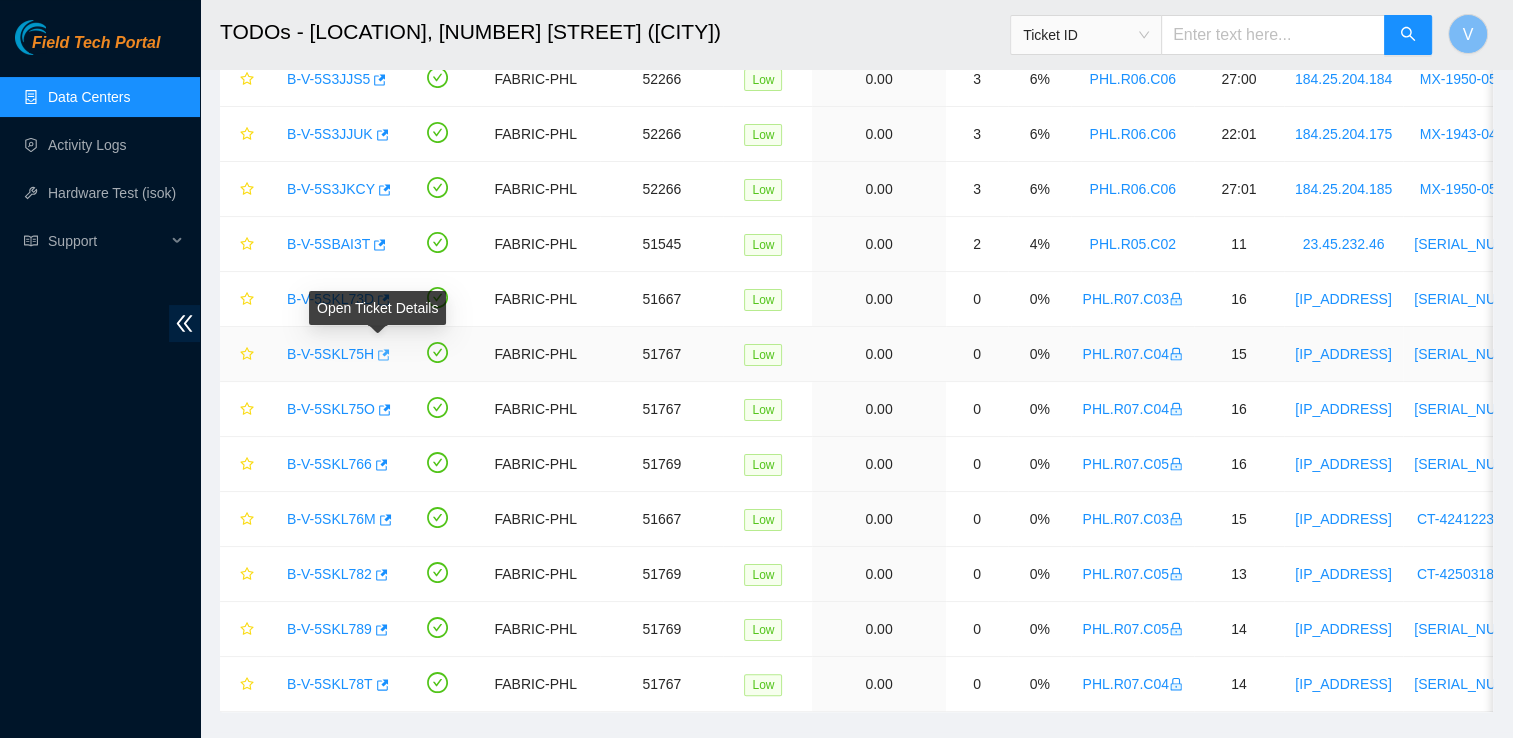 click 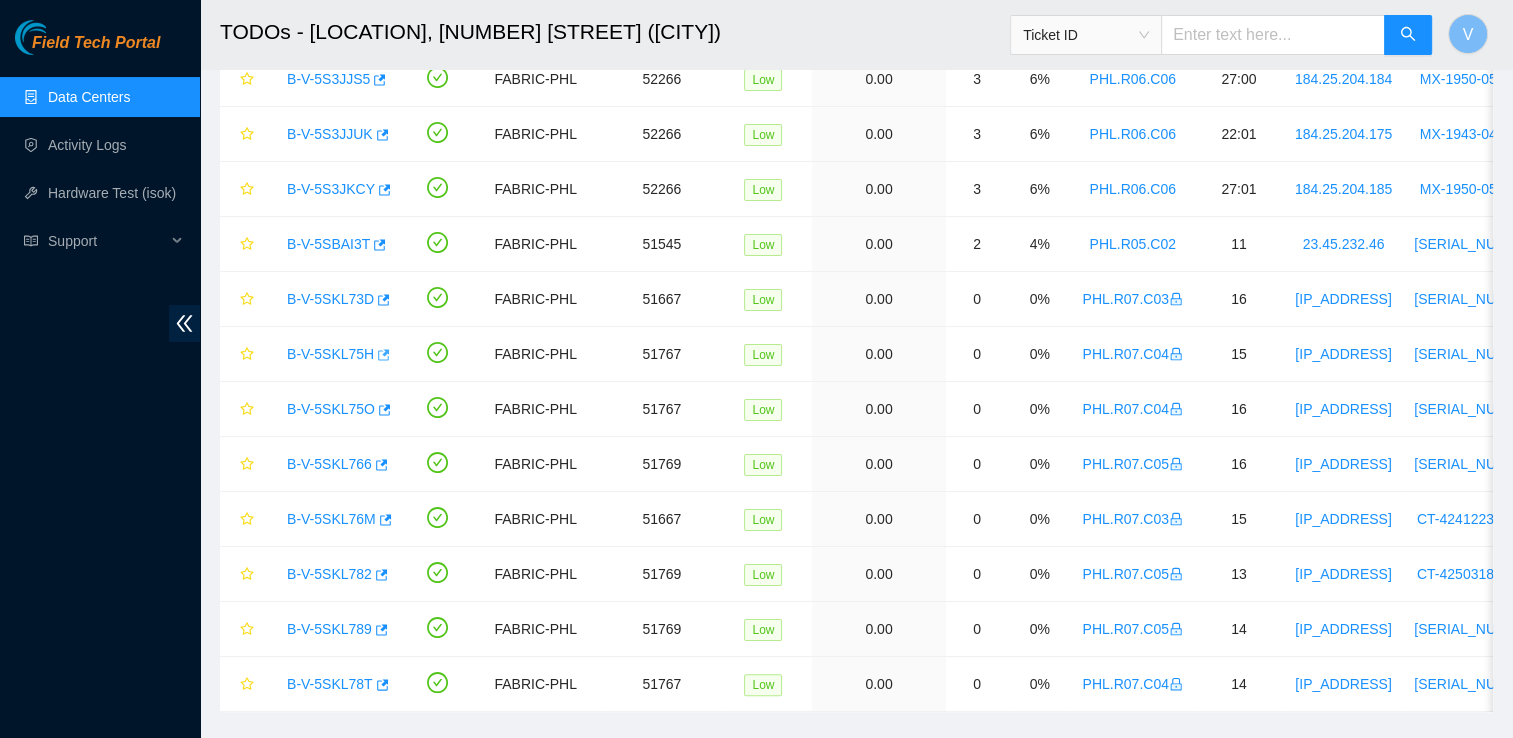 scroll, scrollTop: 0, scrollLeft: 0, axis: both 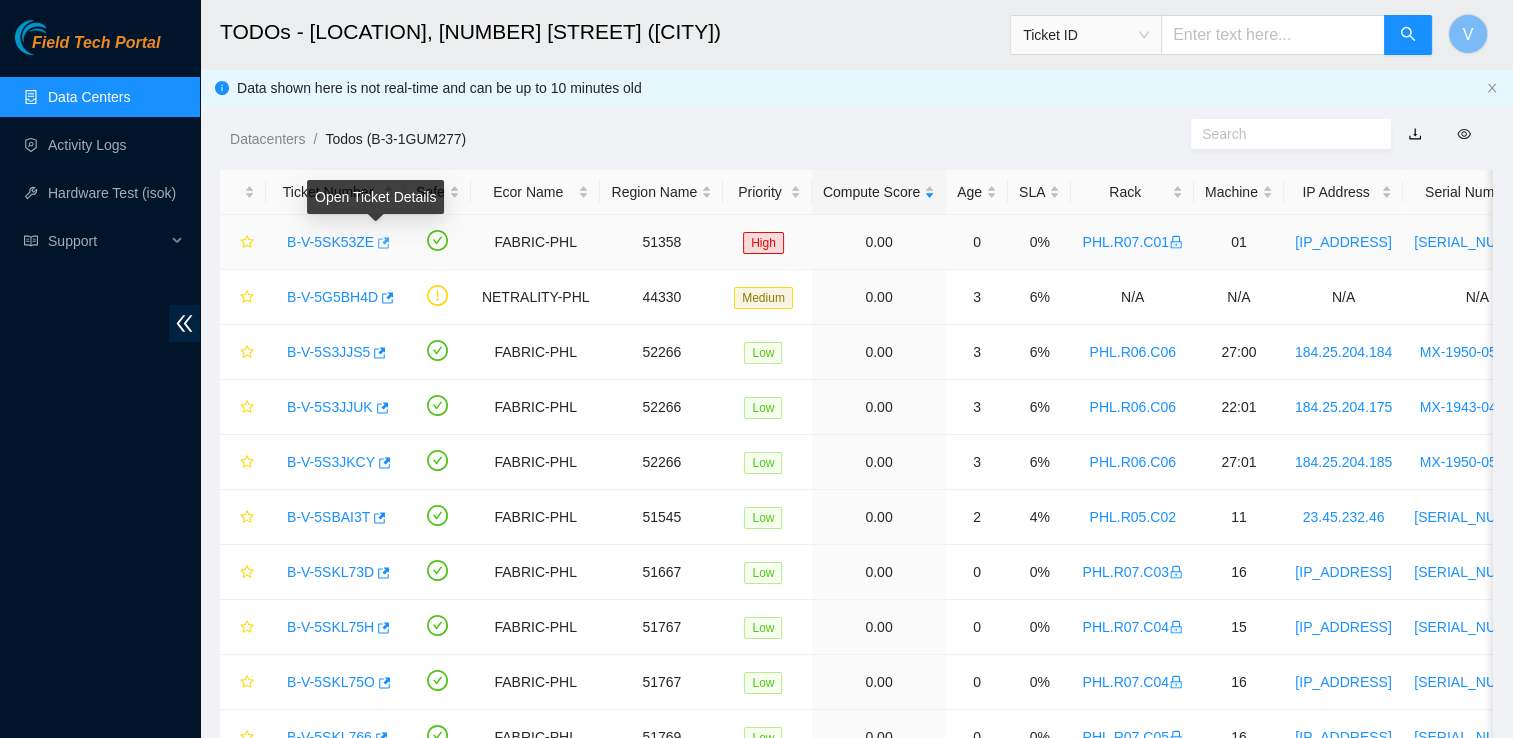 click 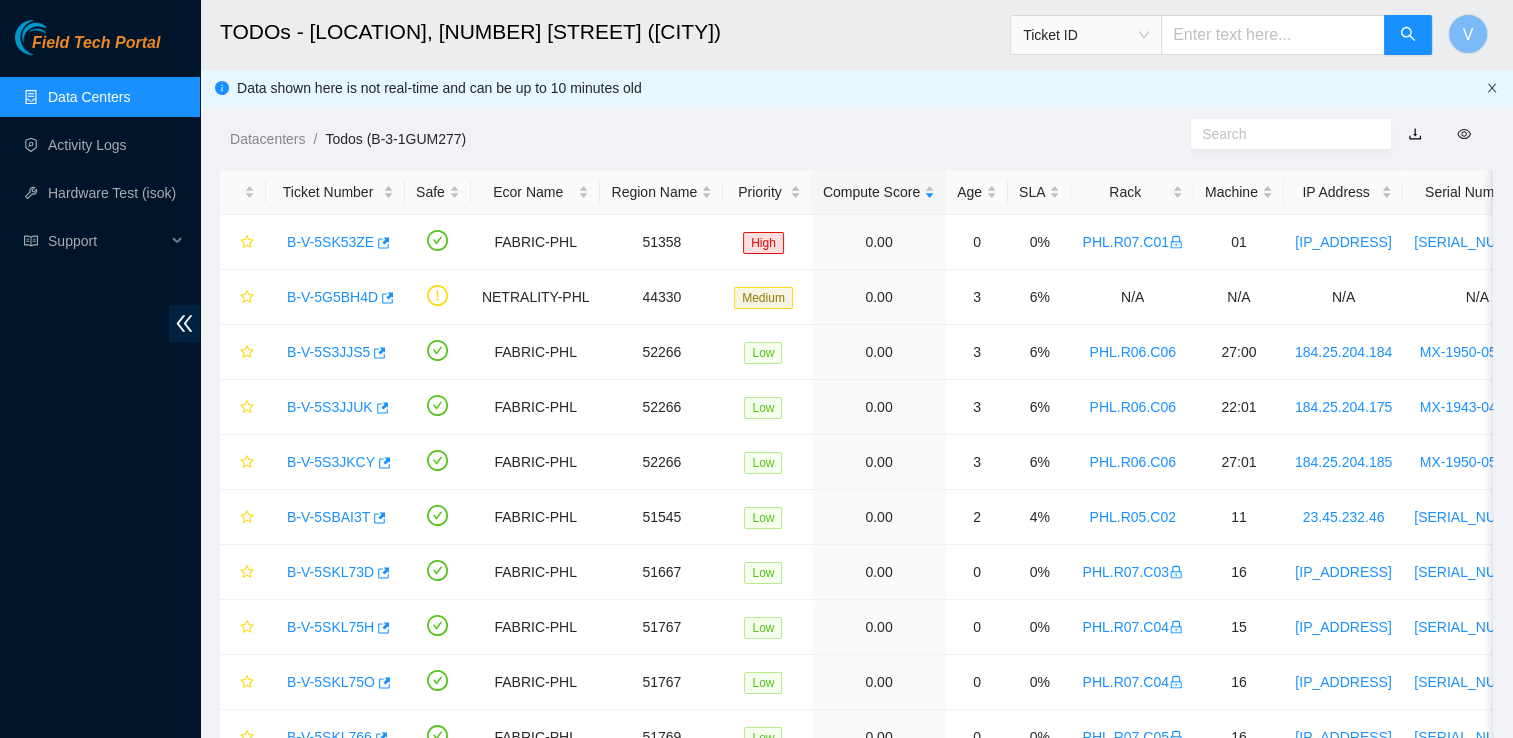 click 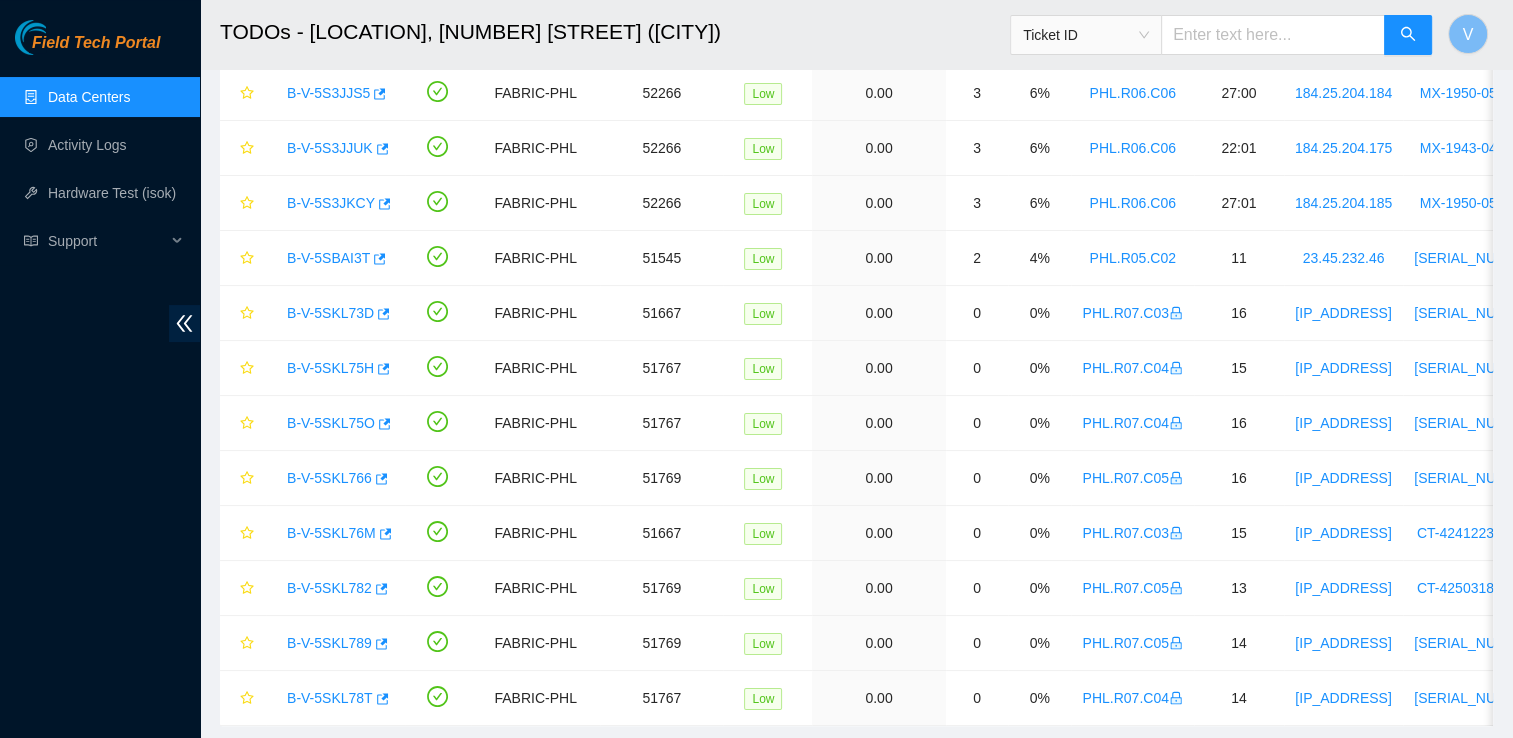scroll, scrollTop: 283, scrollLeft: 0, axis: vertical 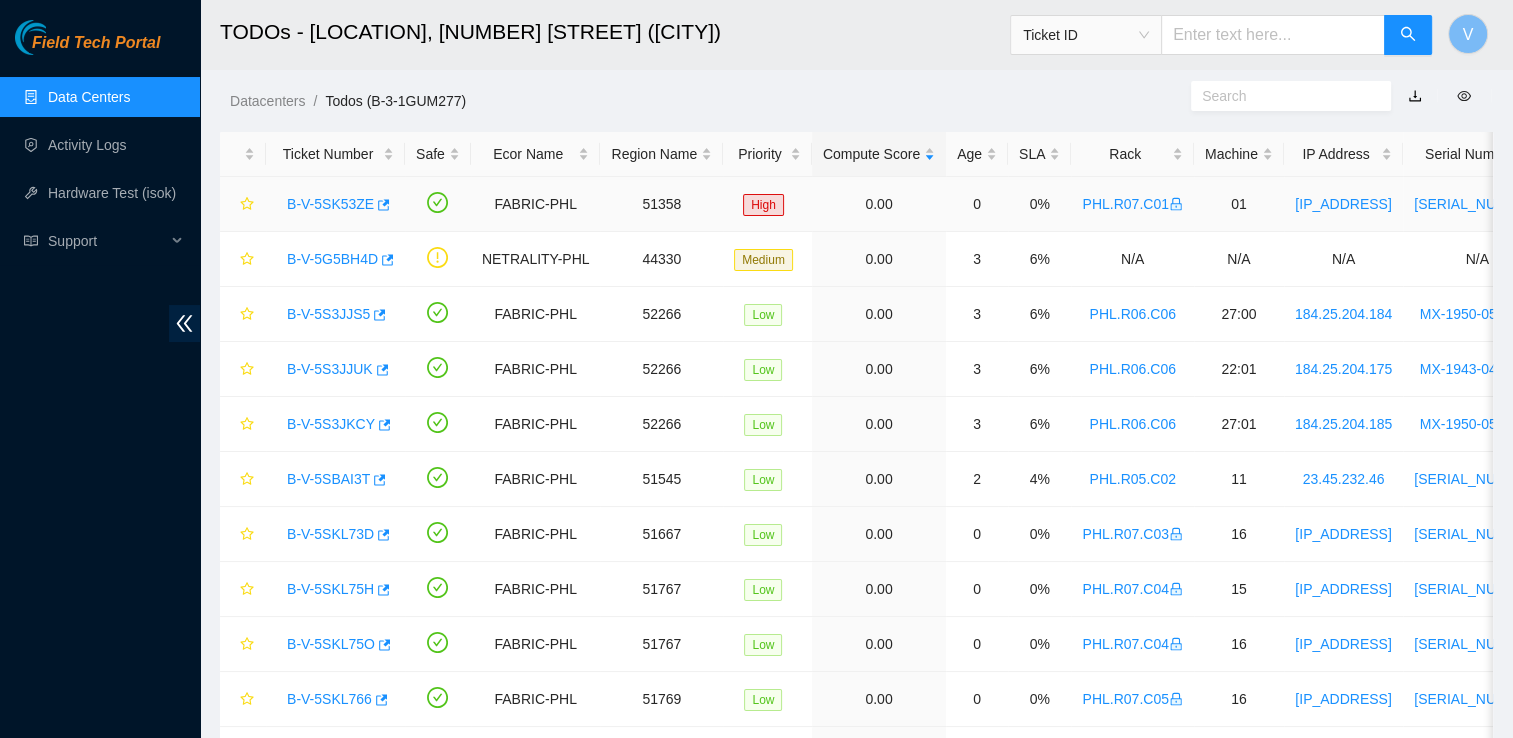 click on "B-V-5SK53ZE" at bounding box center [330, 204] 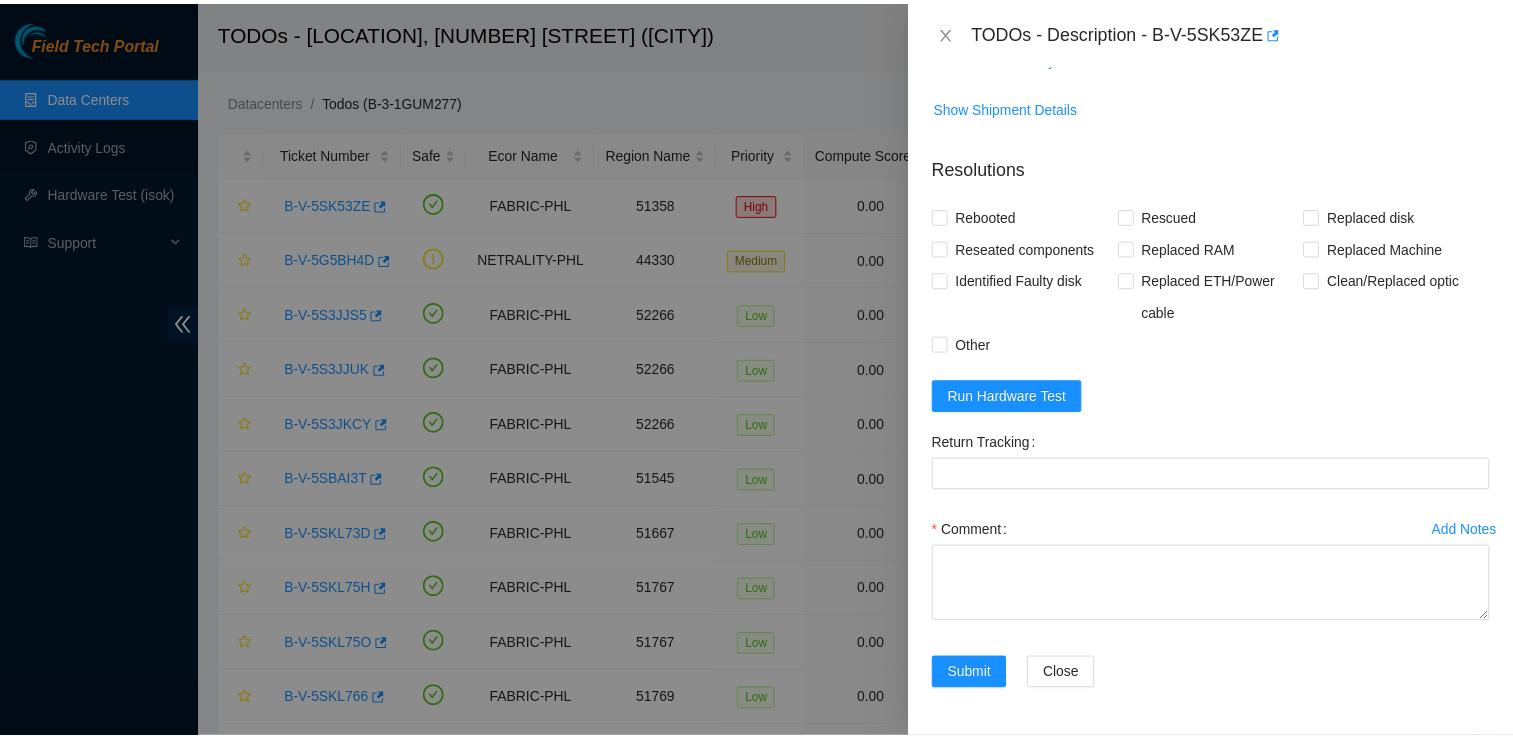 scroll, scrollTop: 0, scrollLeft: 0, axis: both 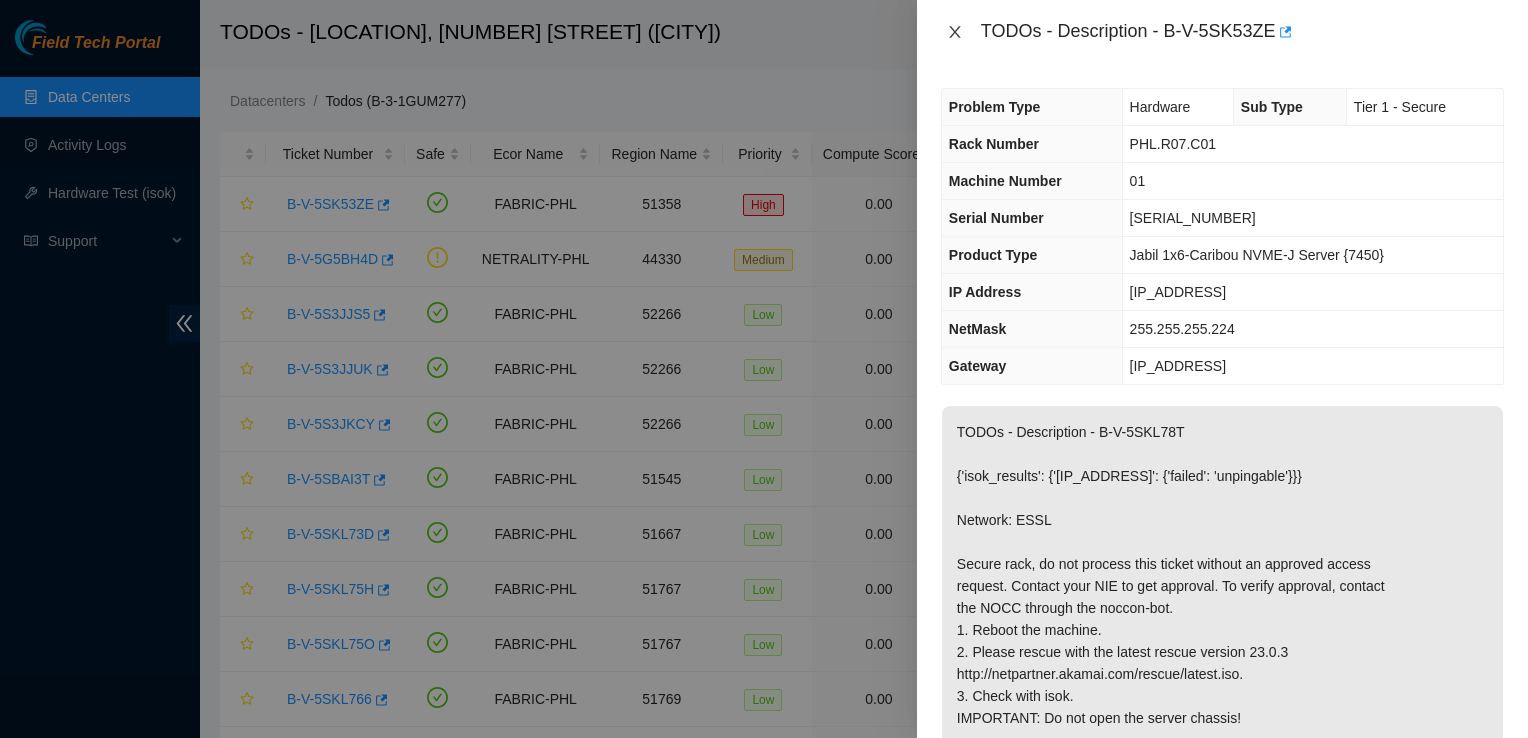 click 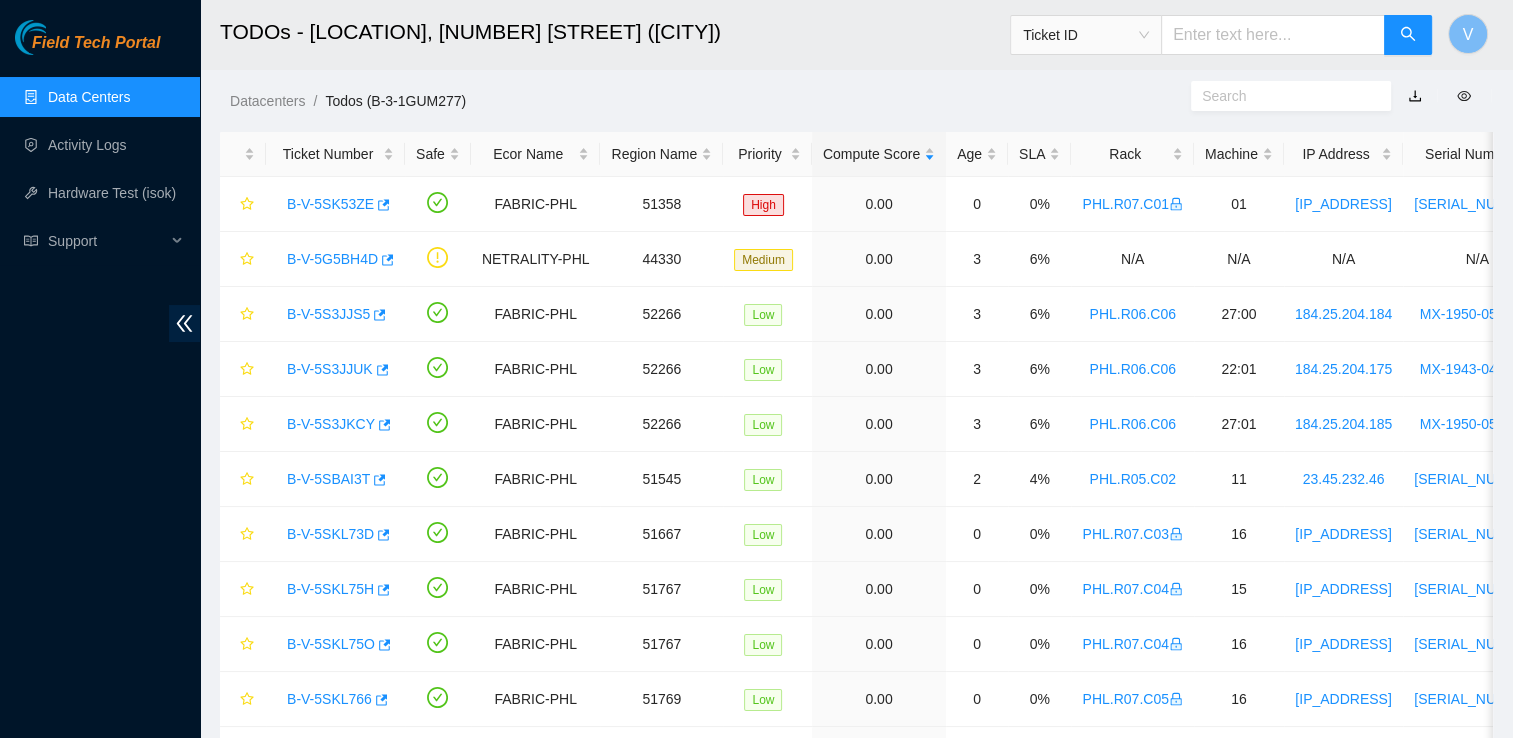 click on "Data Centers" at bounding box center [89, 97] 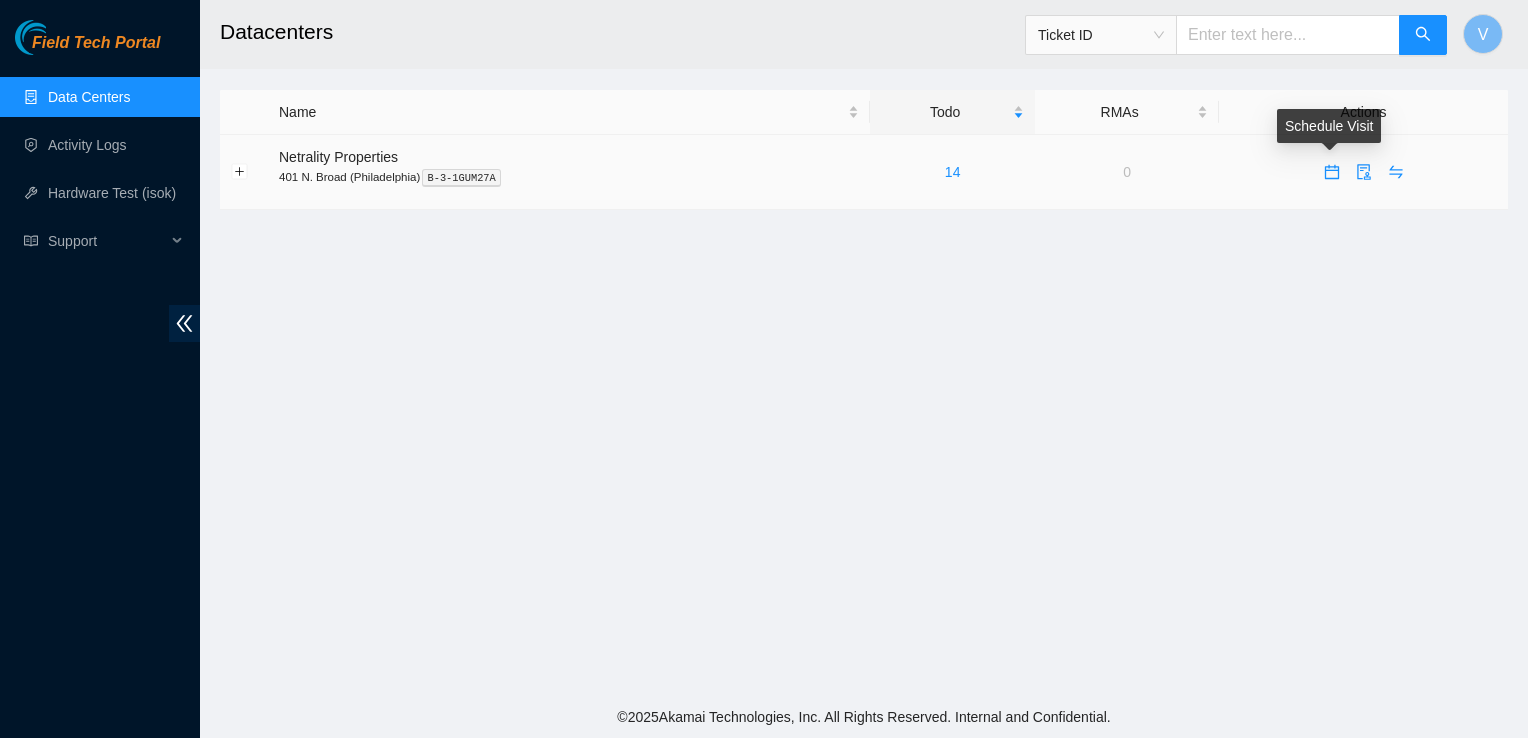 click 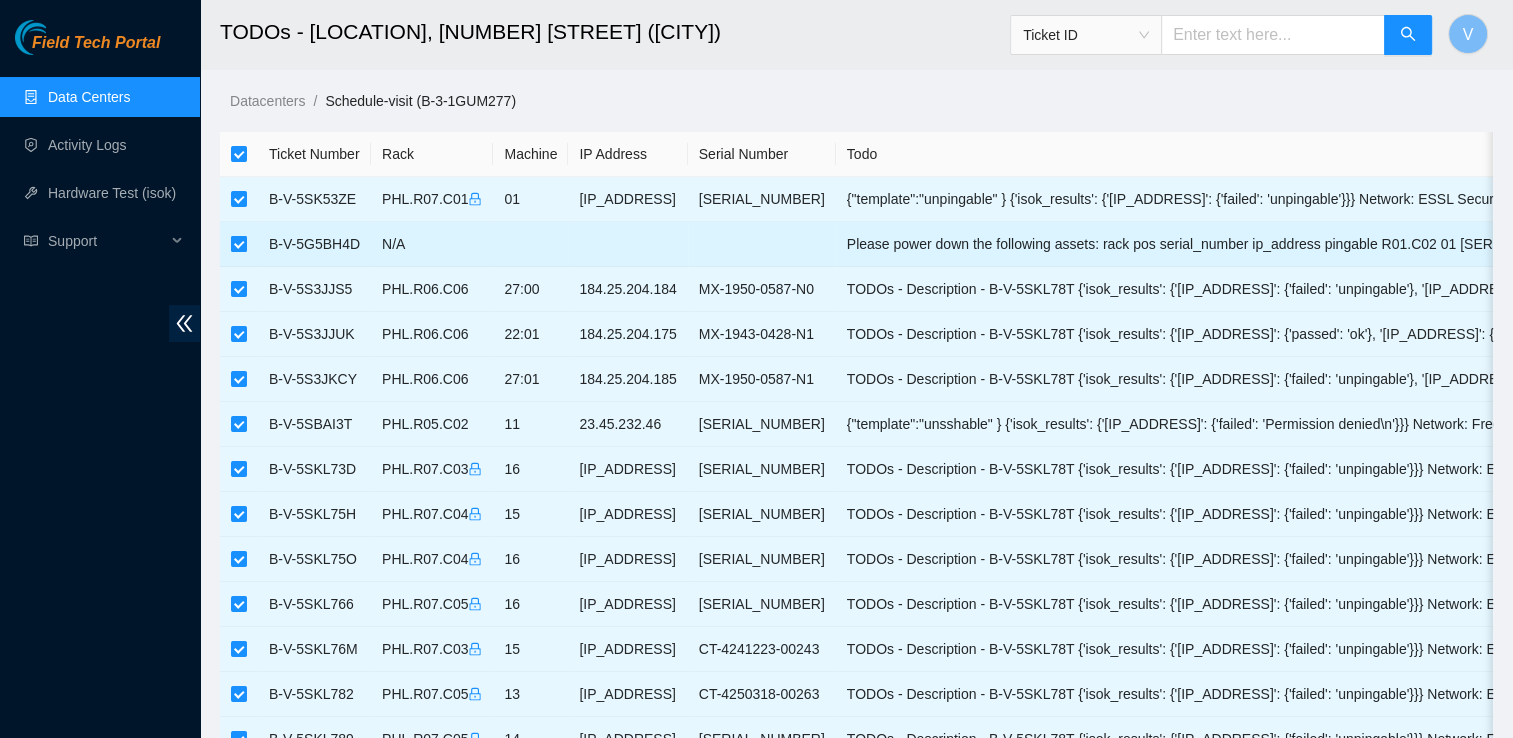 click at bounding box center (239, 244) 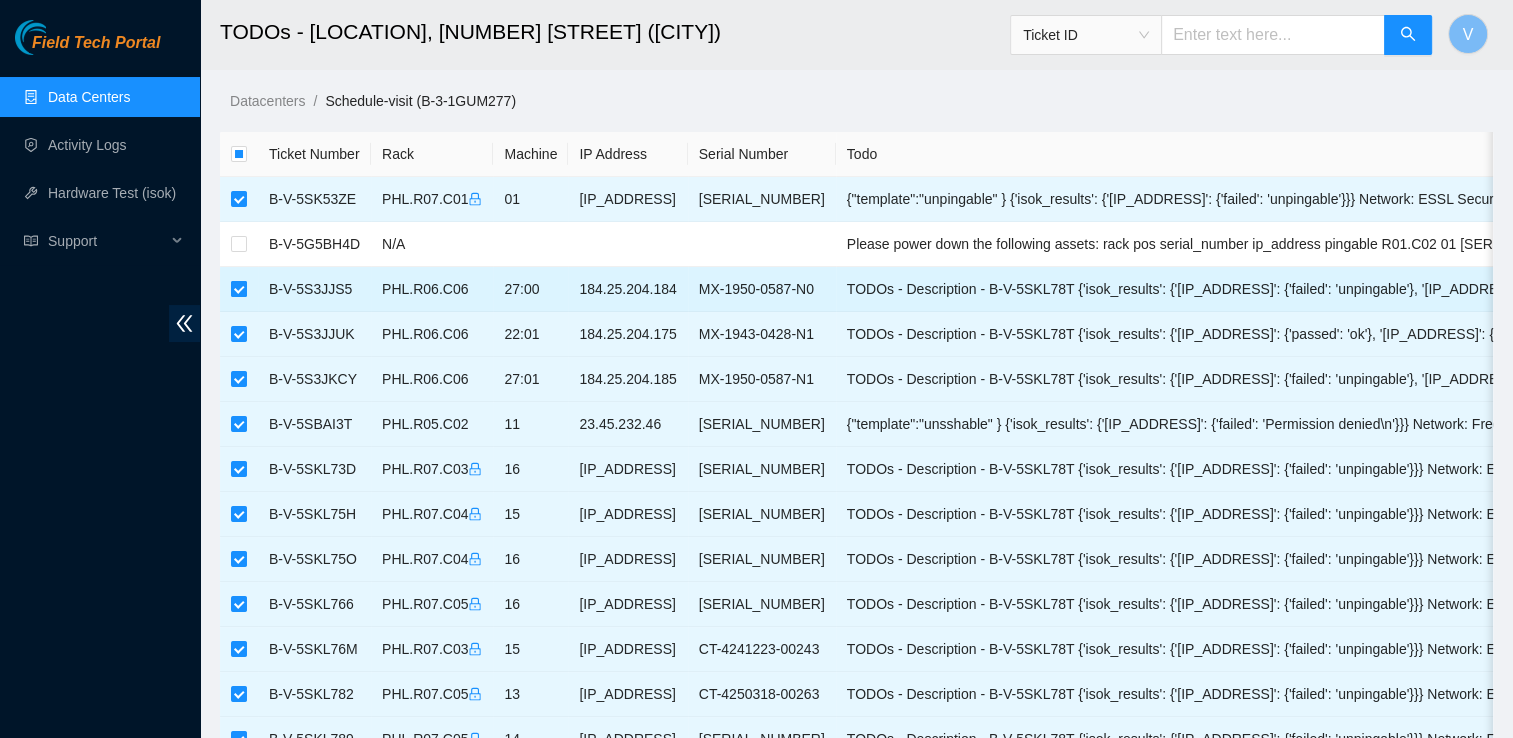 click at bounding box center [239, 289] 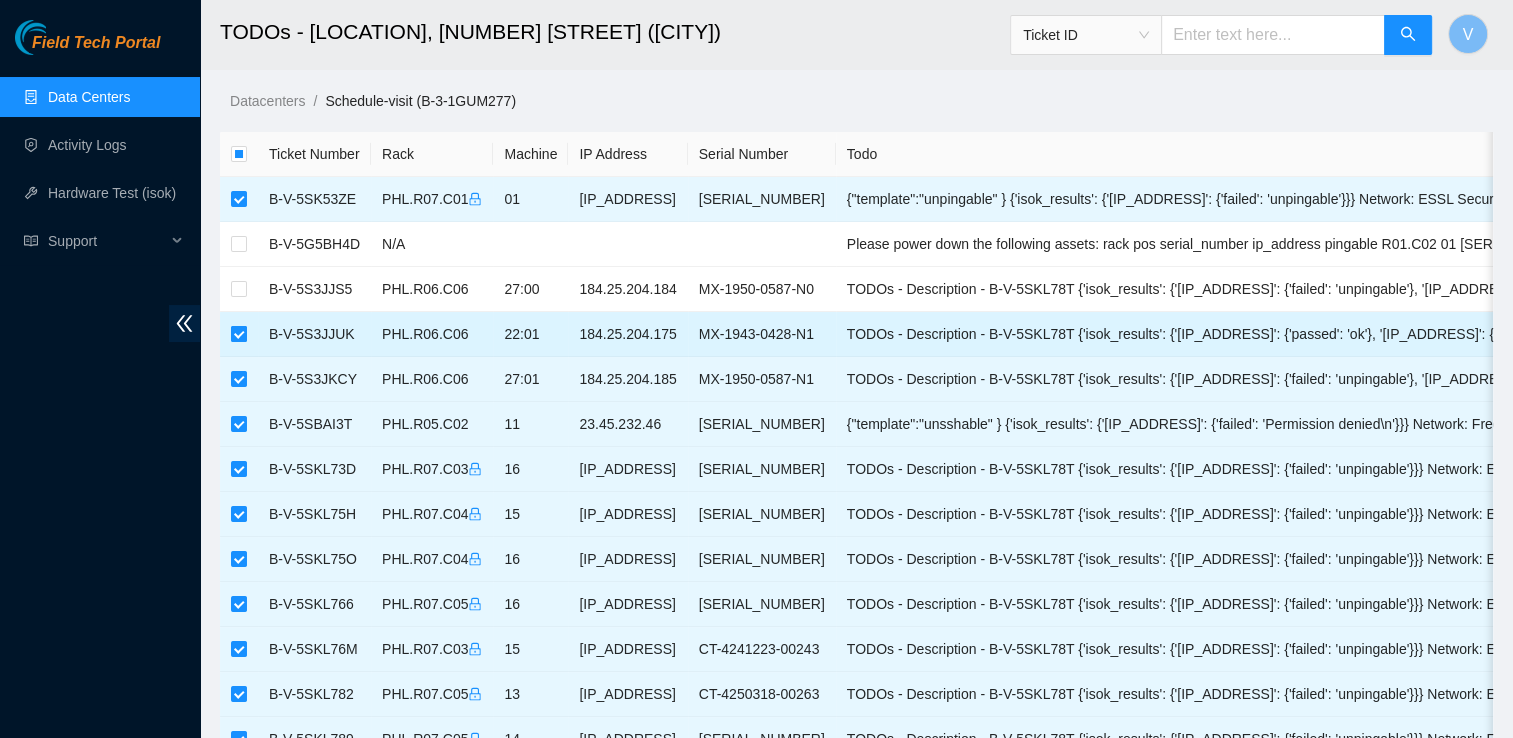 click at bounding box center [239, 334] 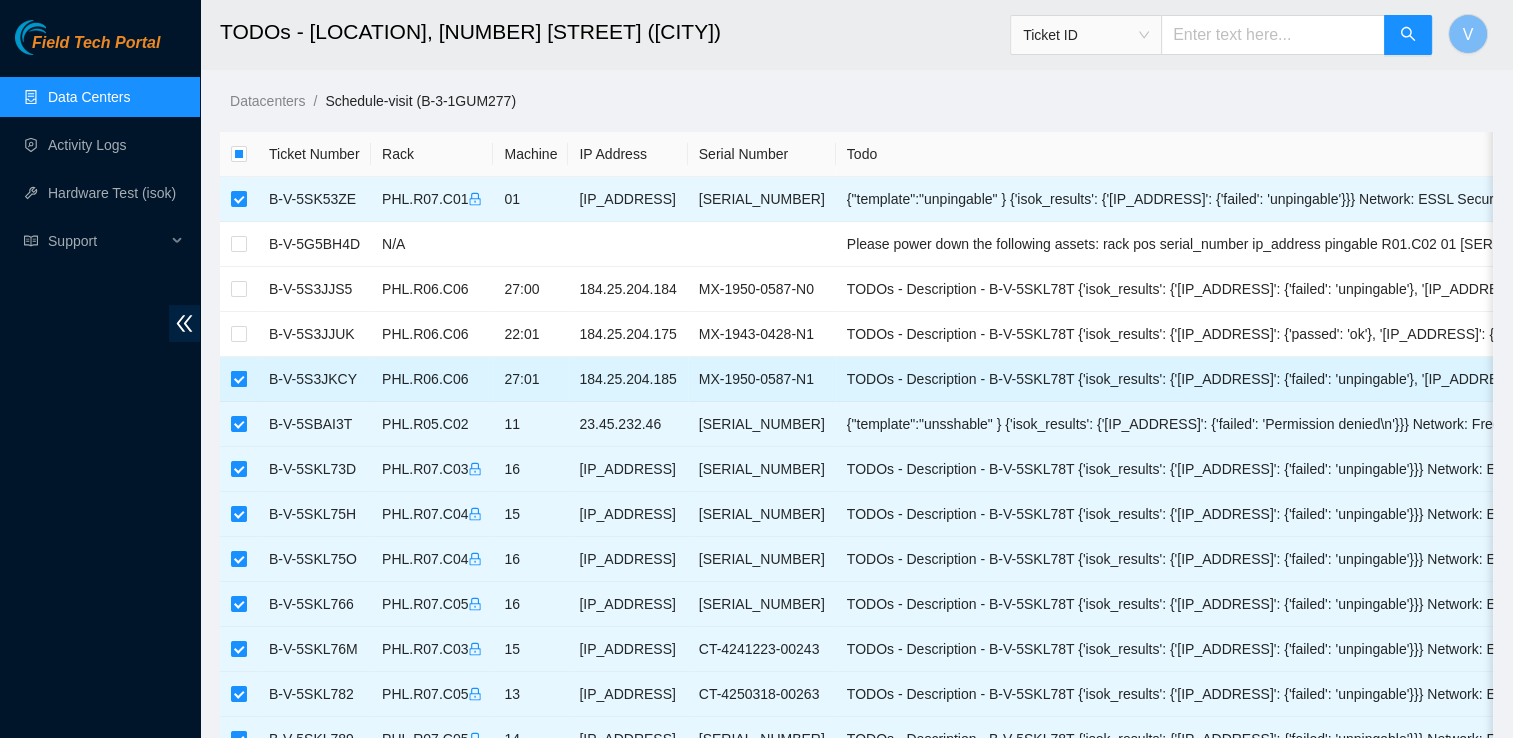 click at bounding box center (239, 379) 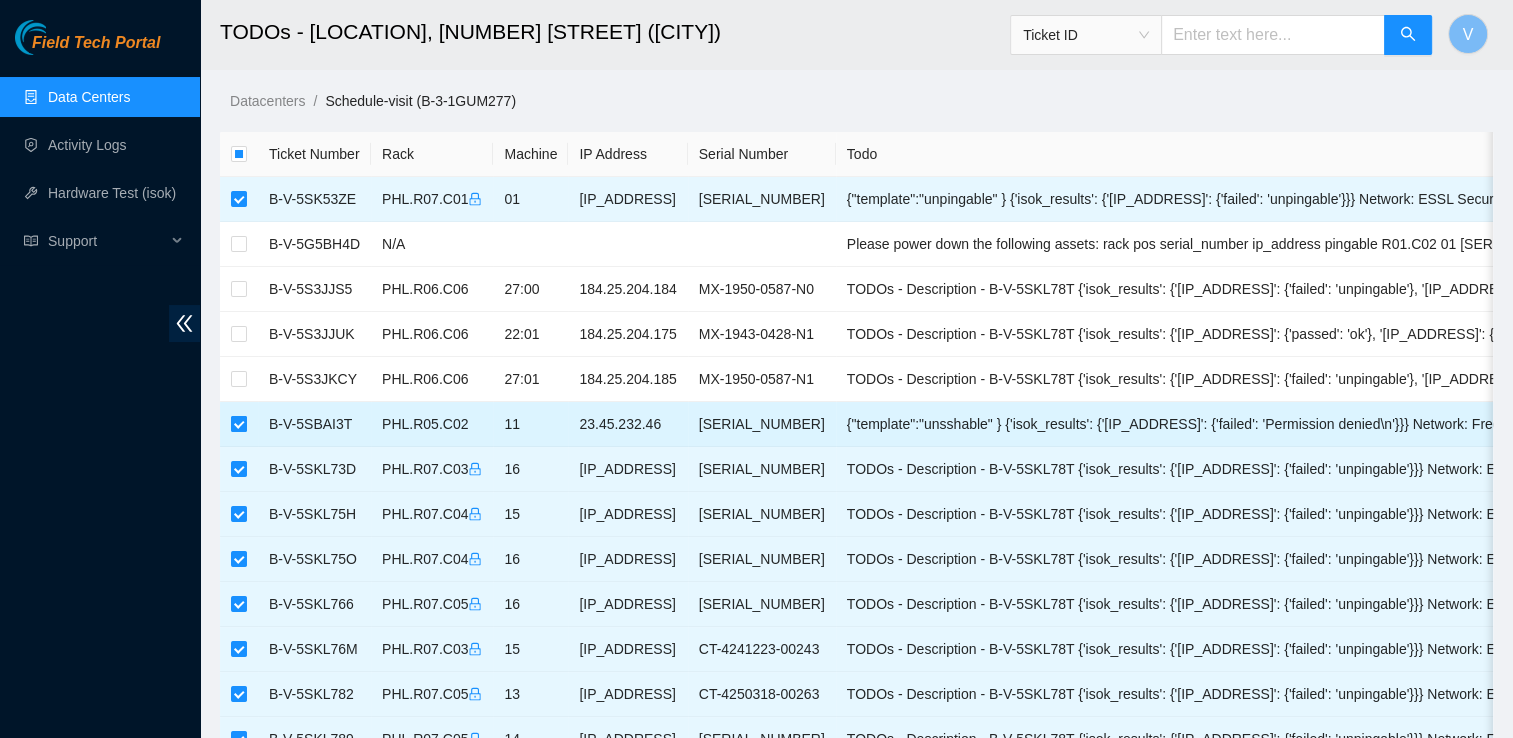 click at bounding box center (239, 424) 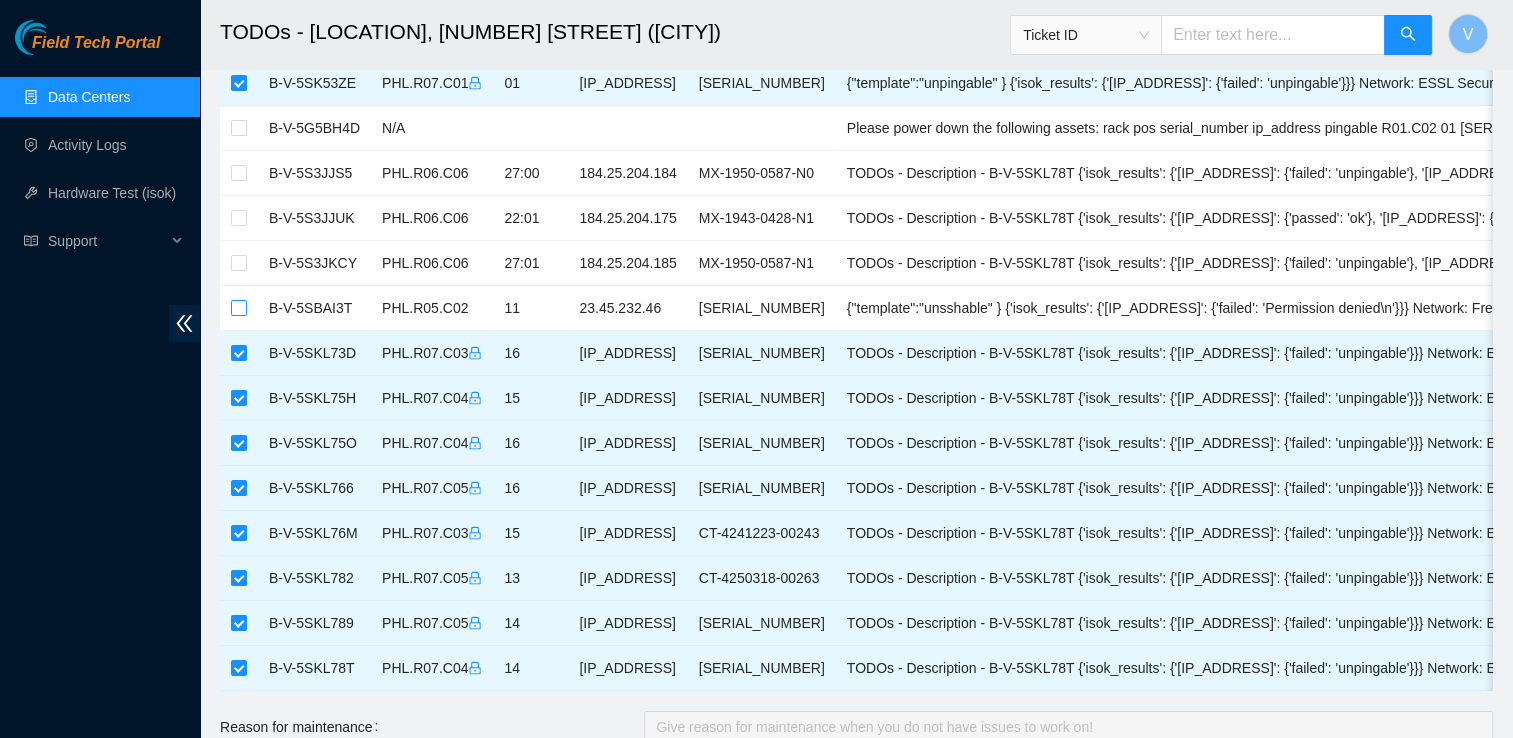 scroll, scrollTop: 119, scrollLeft: 0, axis: vertical 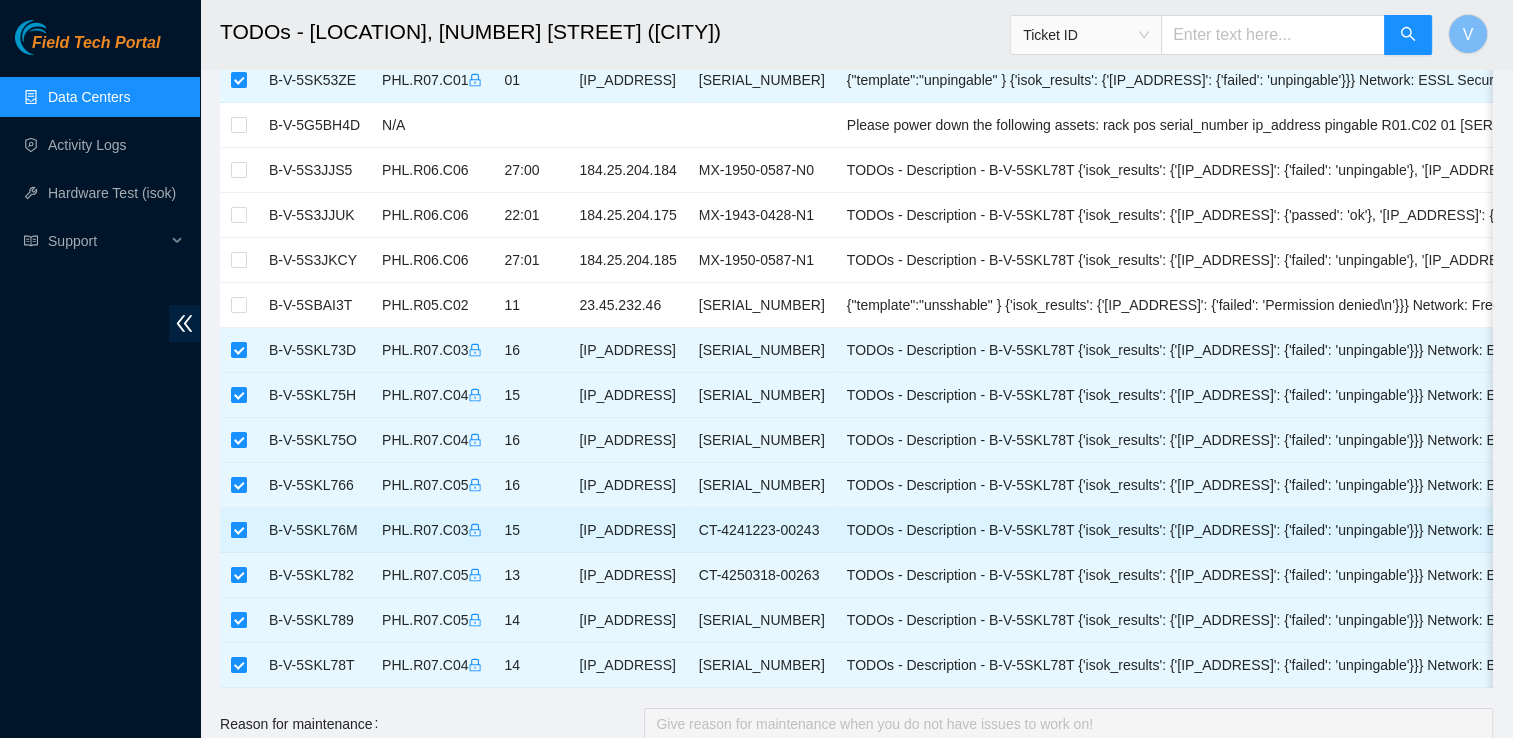 click at bounding box center [239, 530] 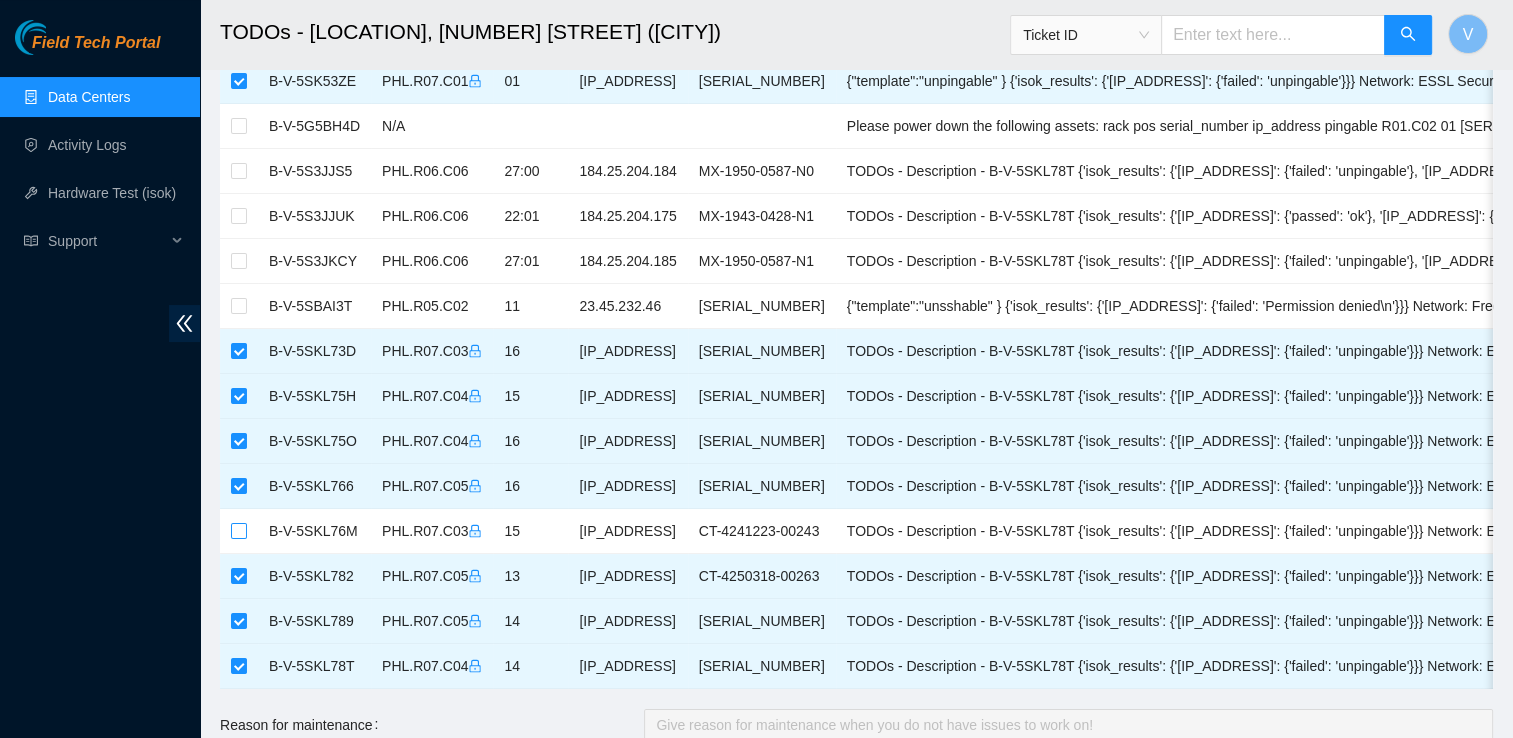 scroll, scrollTop: 0, scrollLeft: 0, axis: both 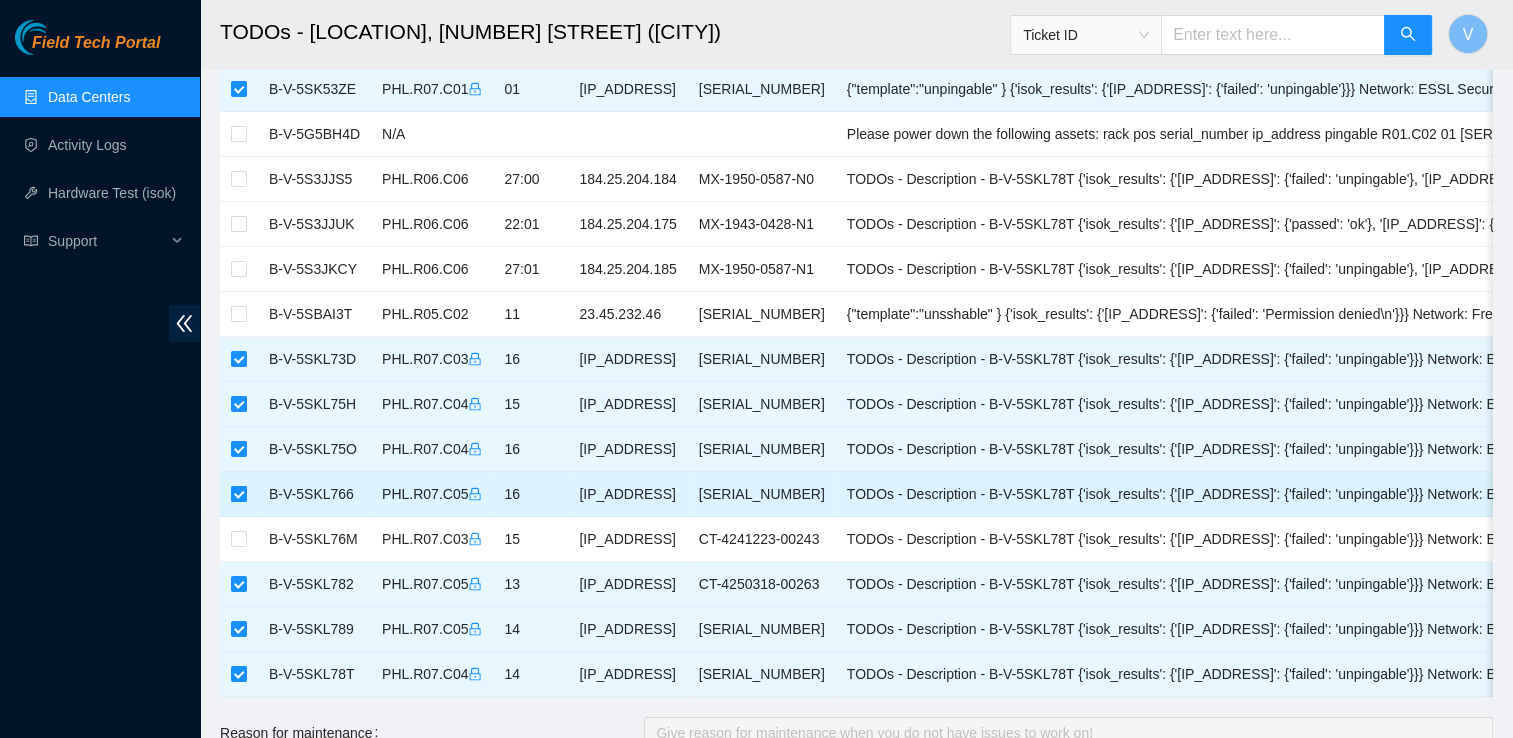 click at bounding box center [239, 494] 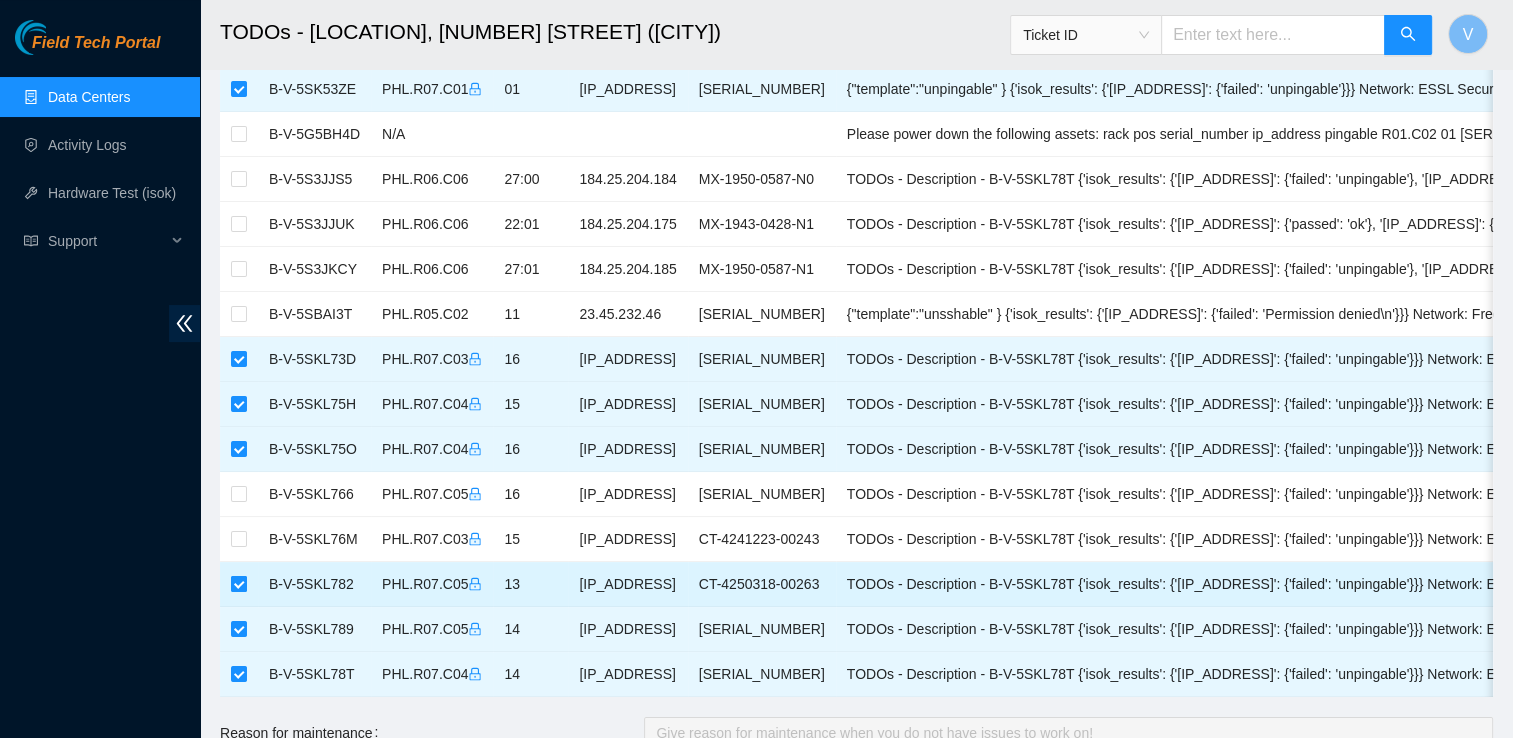click at bounding box center [239, 584] 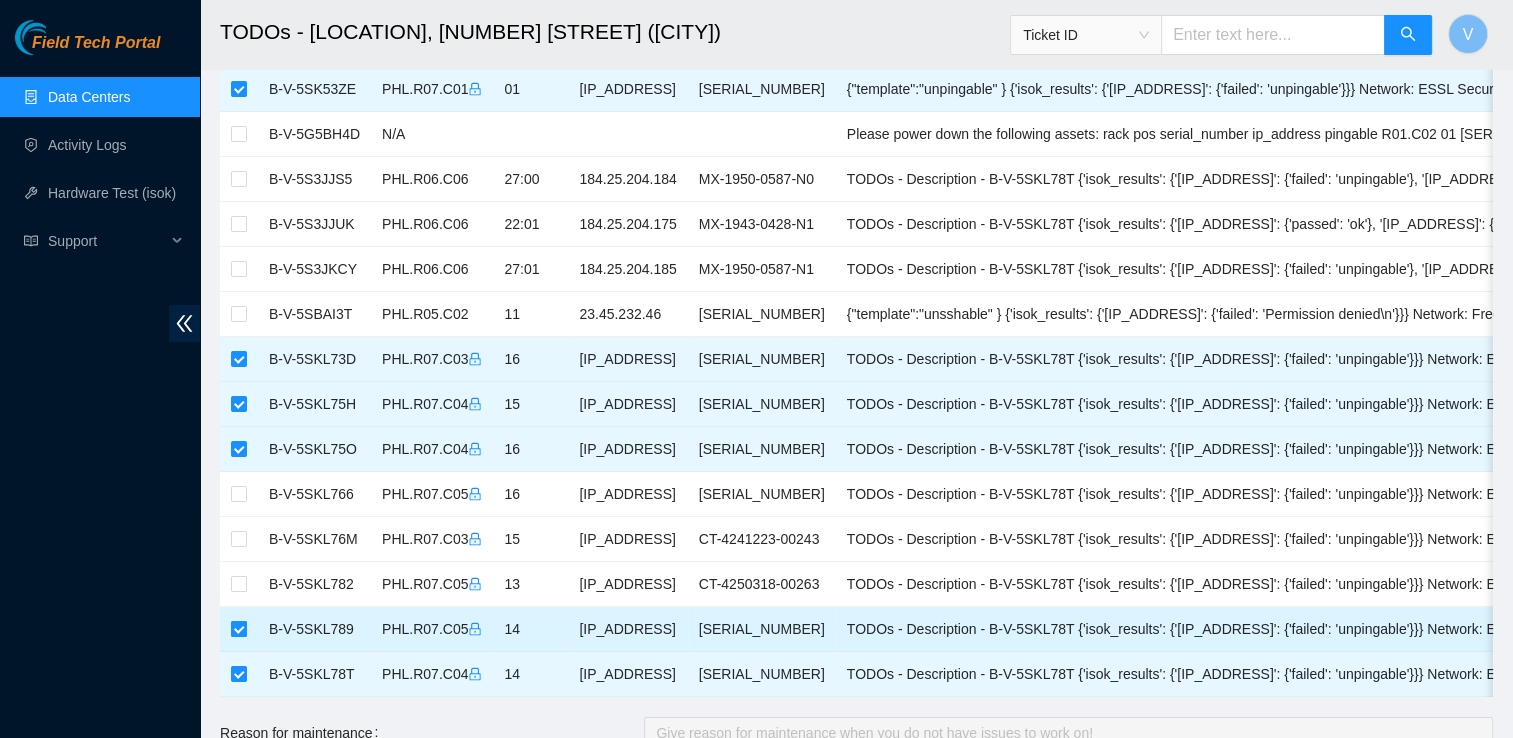 click at bounding box center (239, 629) 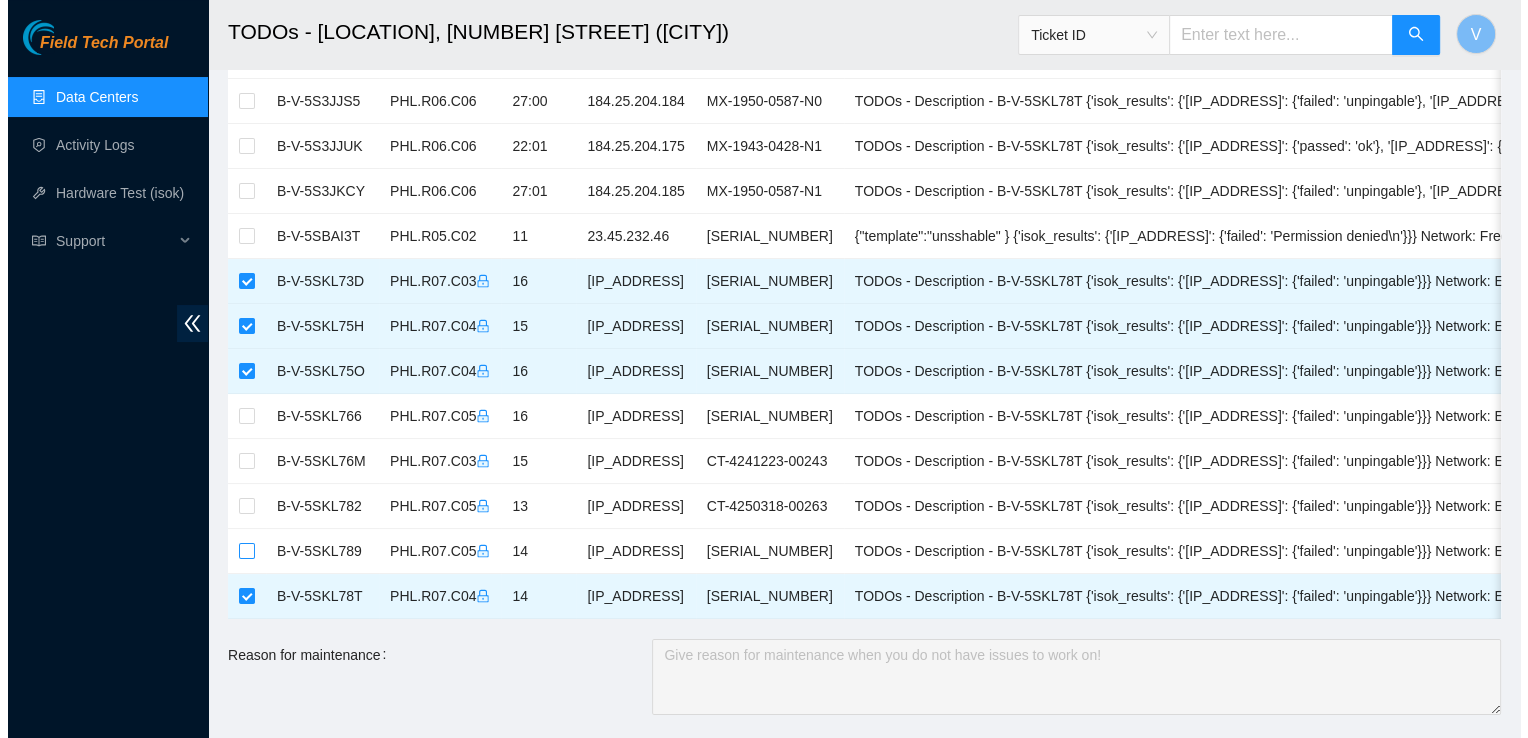 scroll, scrollTop: 746, scrollLeft: 0, axis: vertical 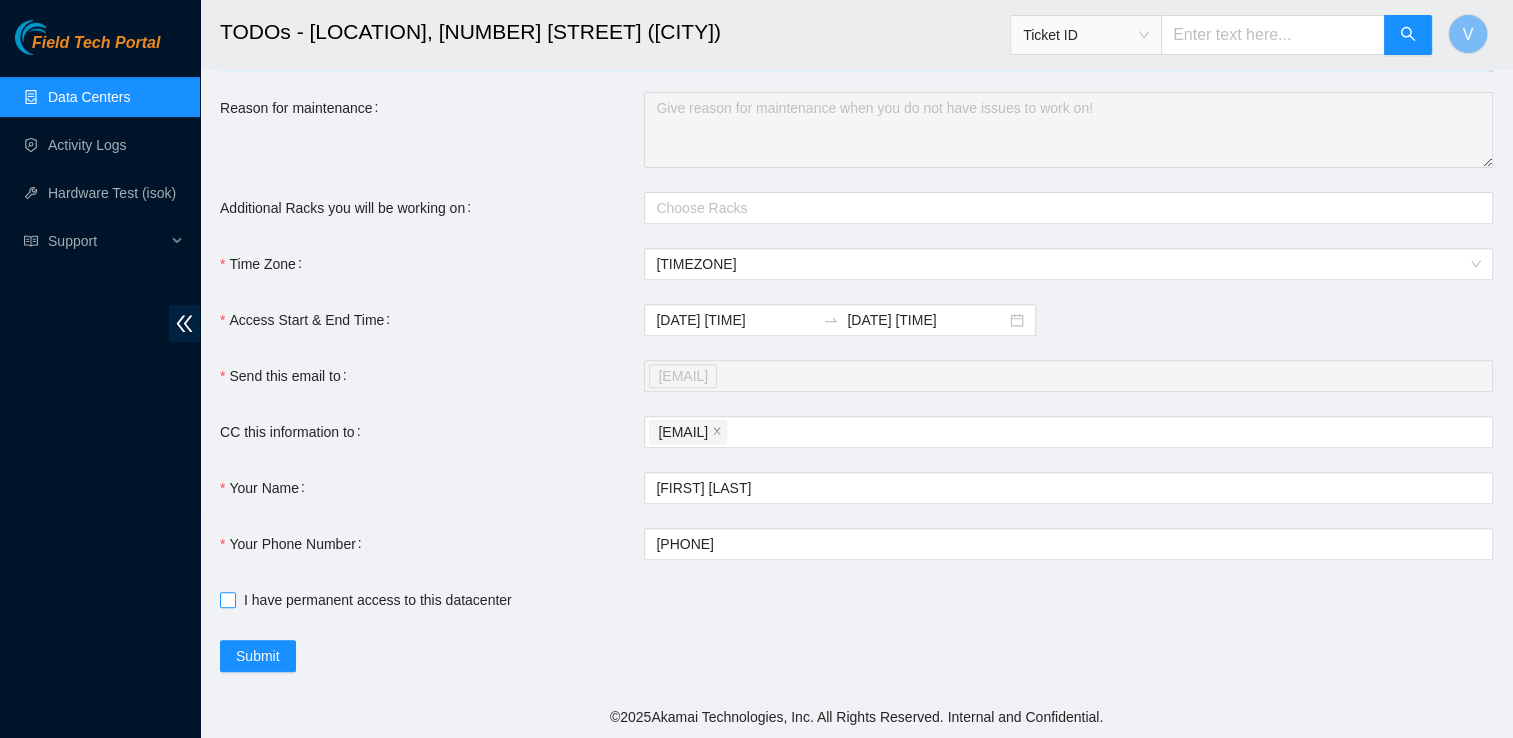 click on "I have permanent access to this datacenter" at bounding box center [227, 599] 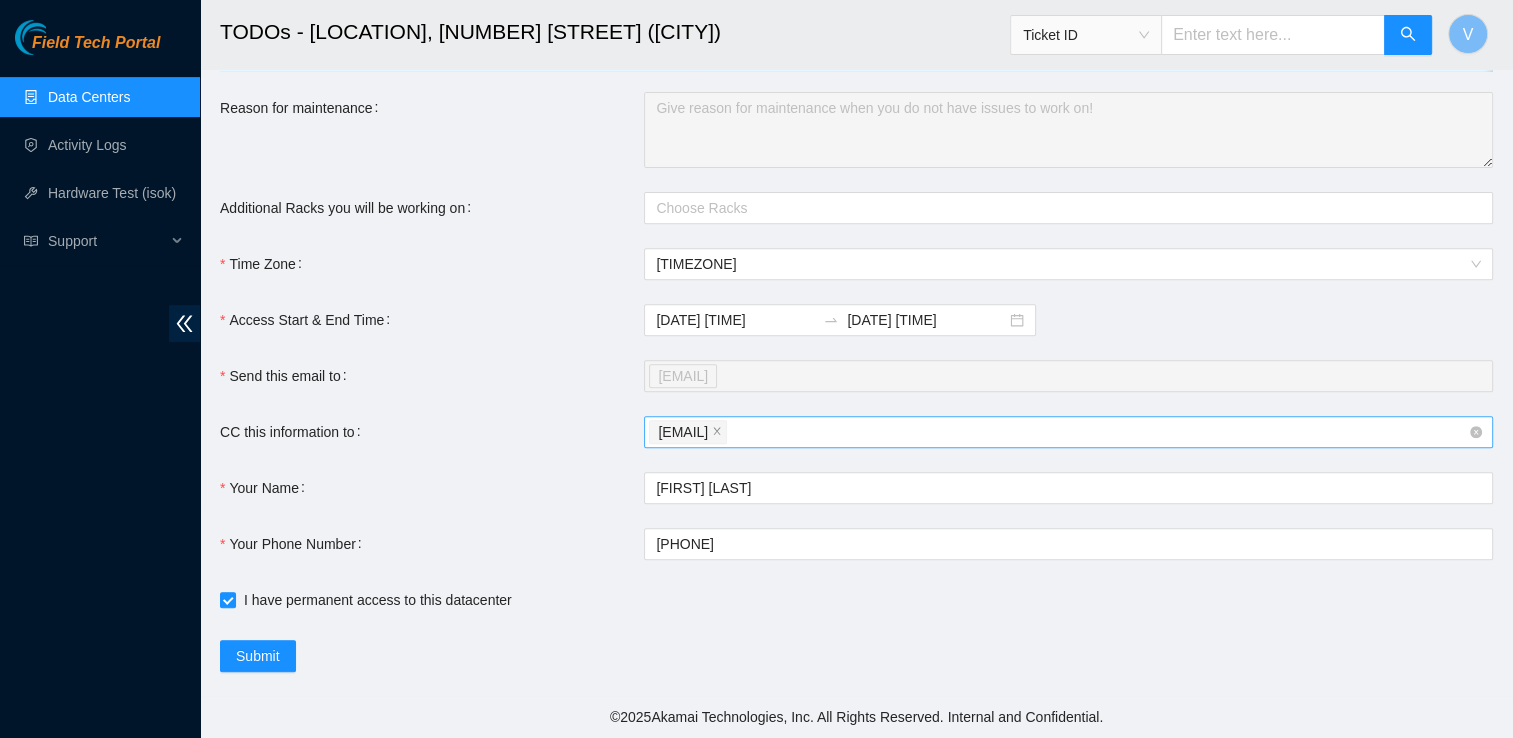 click on "Vaskensarkahian@yahoo.com" at bounding box center [1058, 432] 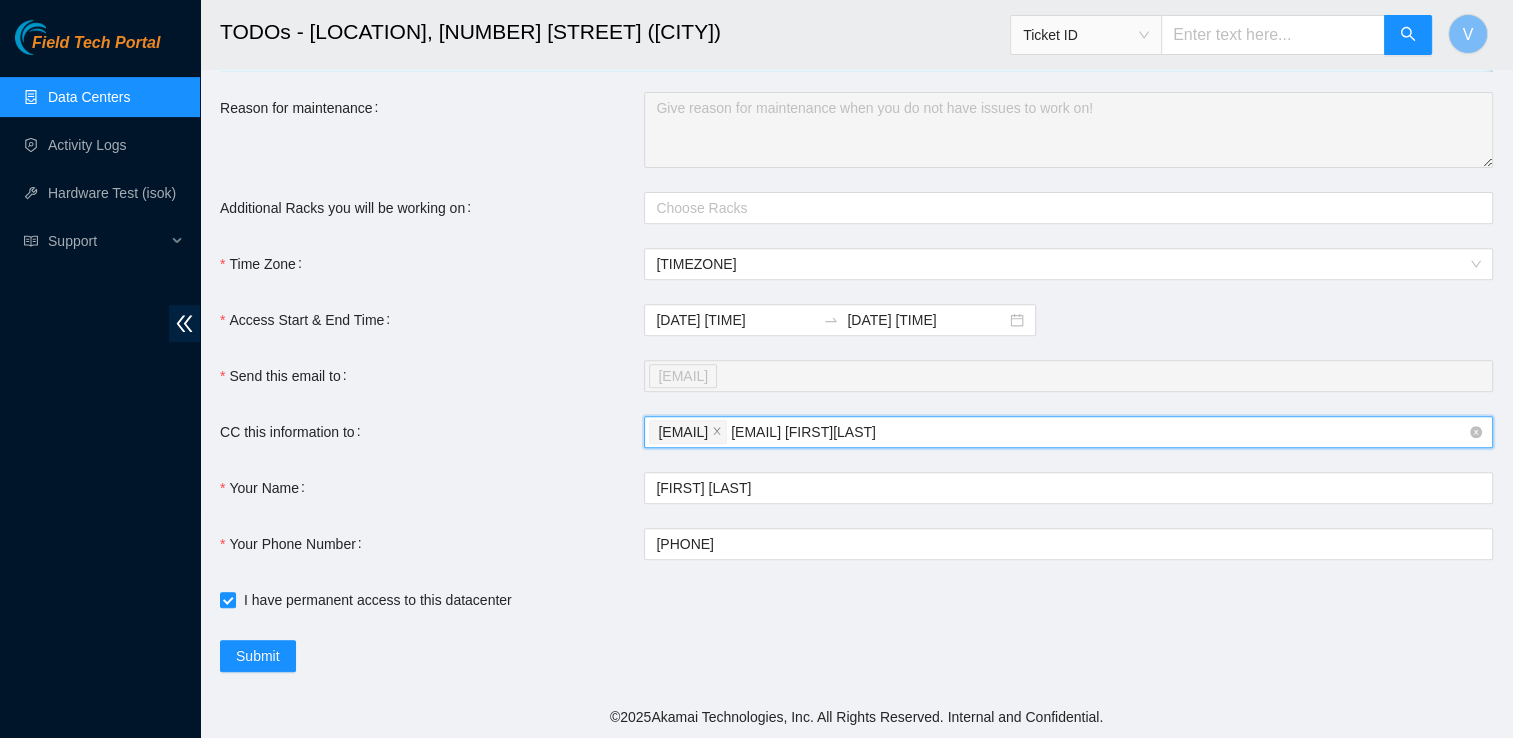 type on "sarena@akamai.com Brandonlittlepage90@gmail.com" 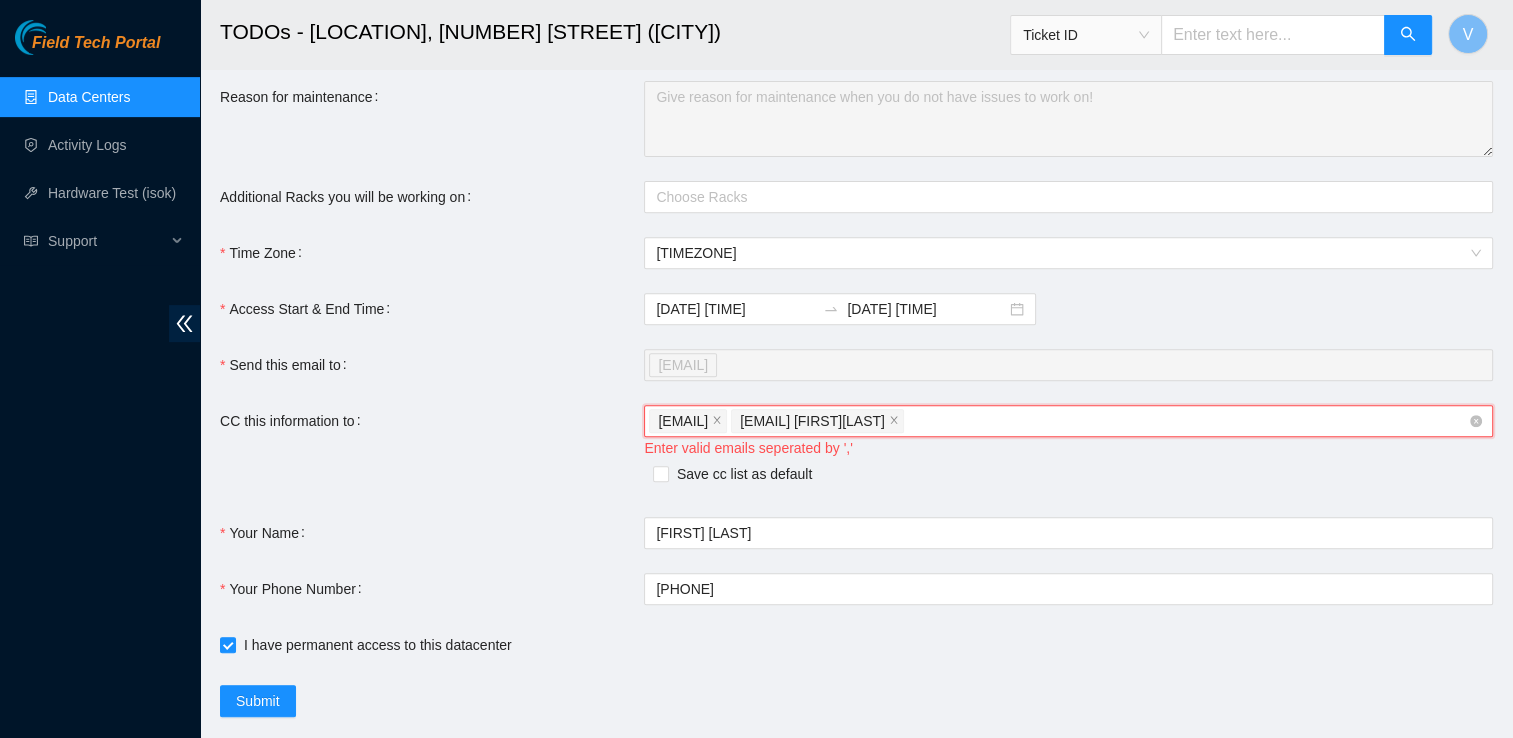 click on "sarena@akamai.com Brandonlittlepage90@gmail.com" at bounding box center [812, 421] 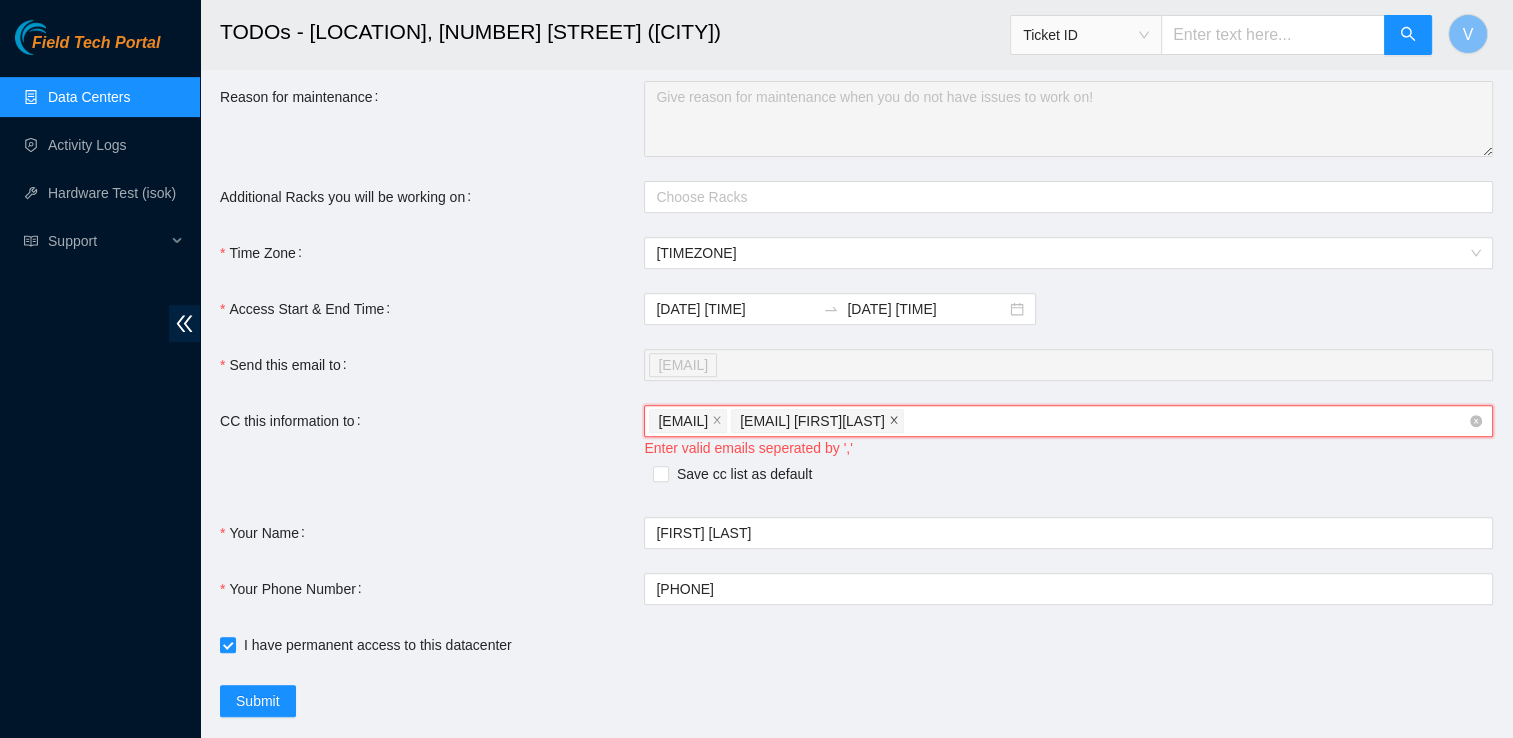 click 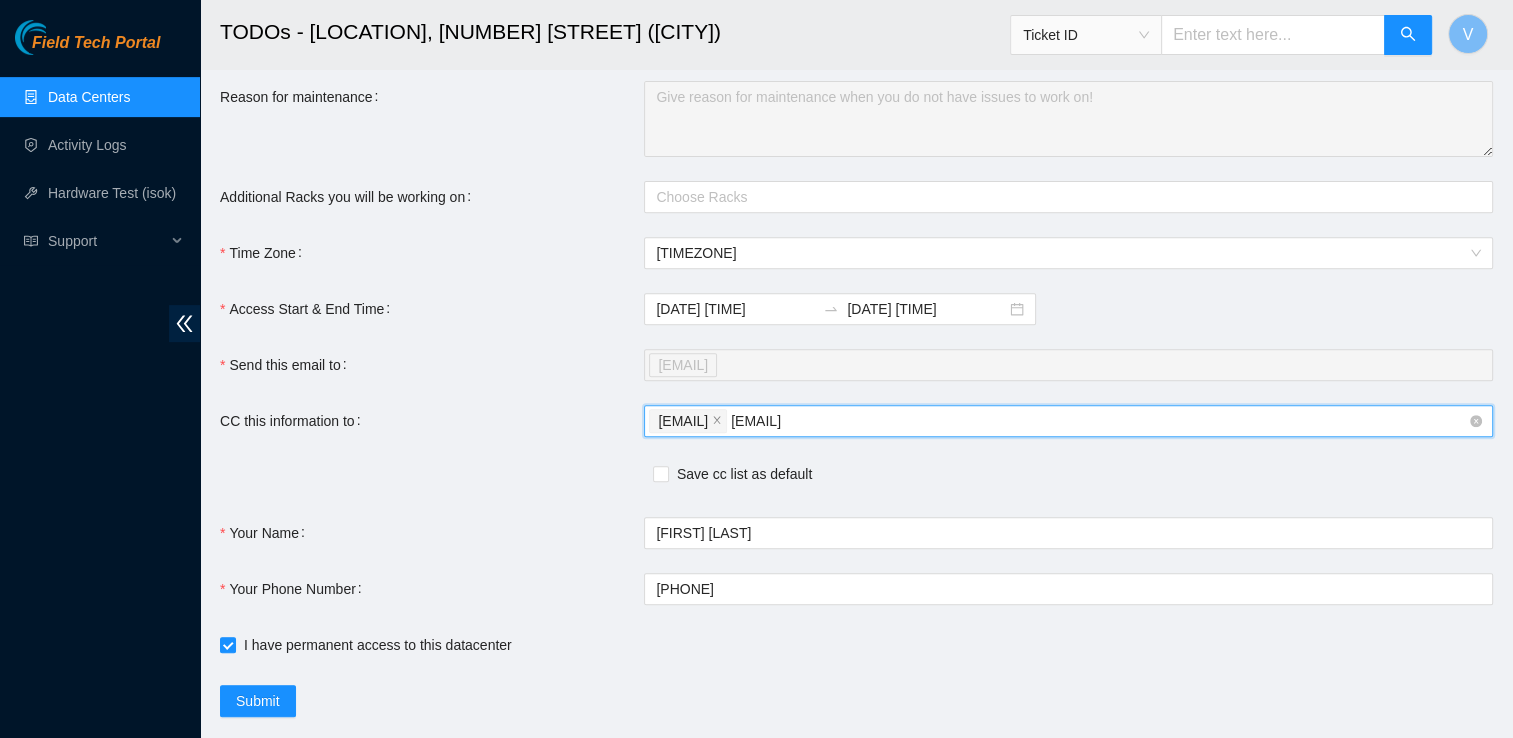 type on "sarena@akamai.com" 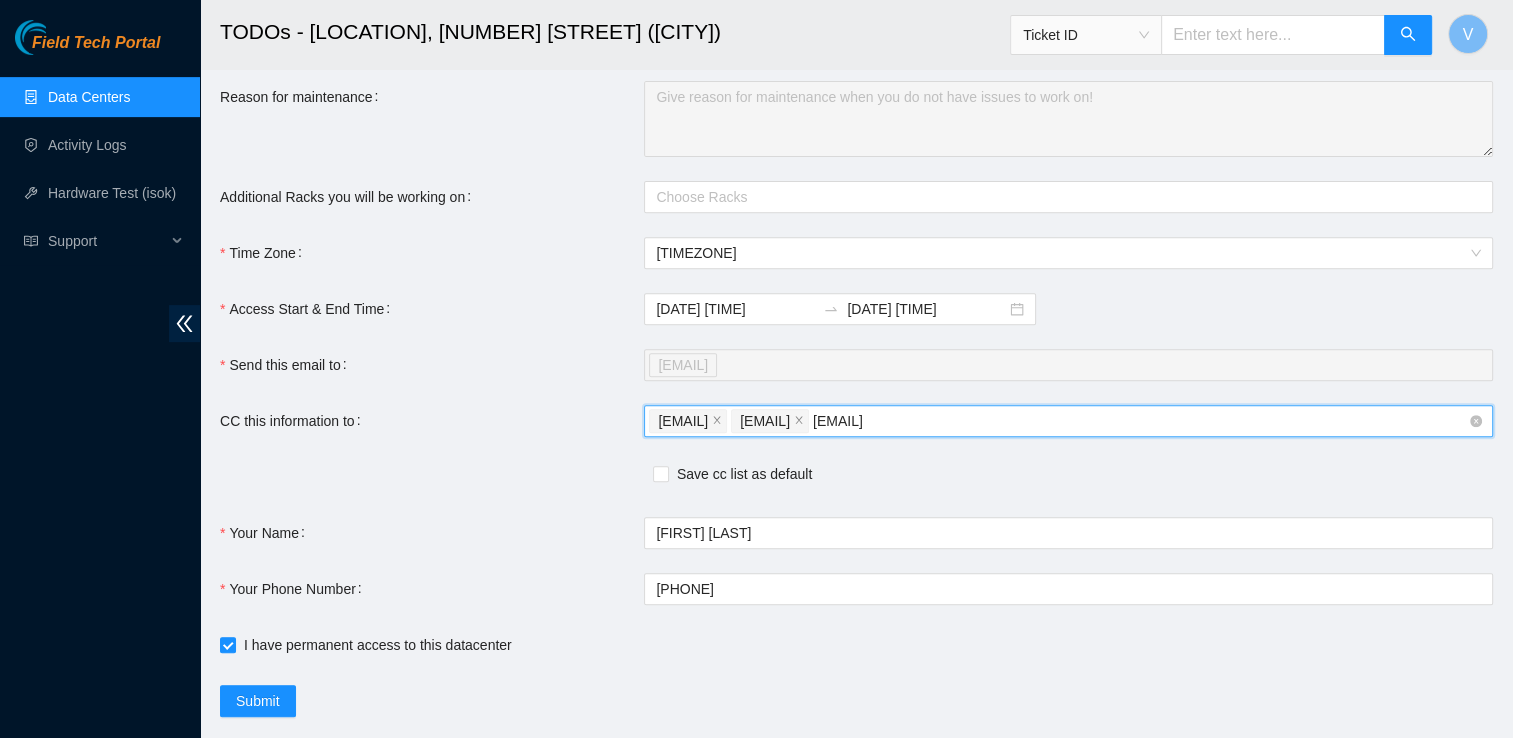 type on "brandonlittlepage90@gmail.com" 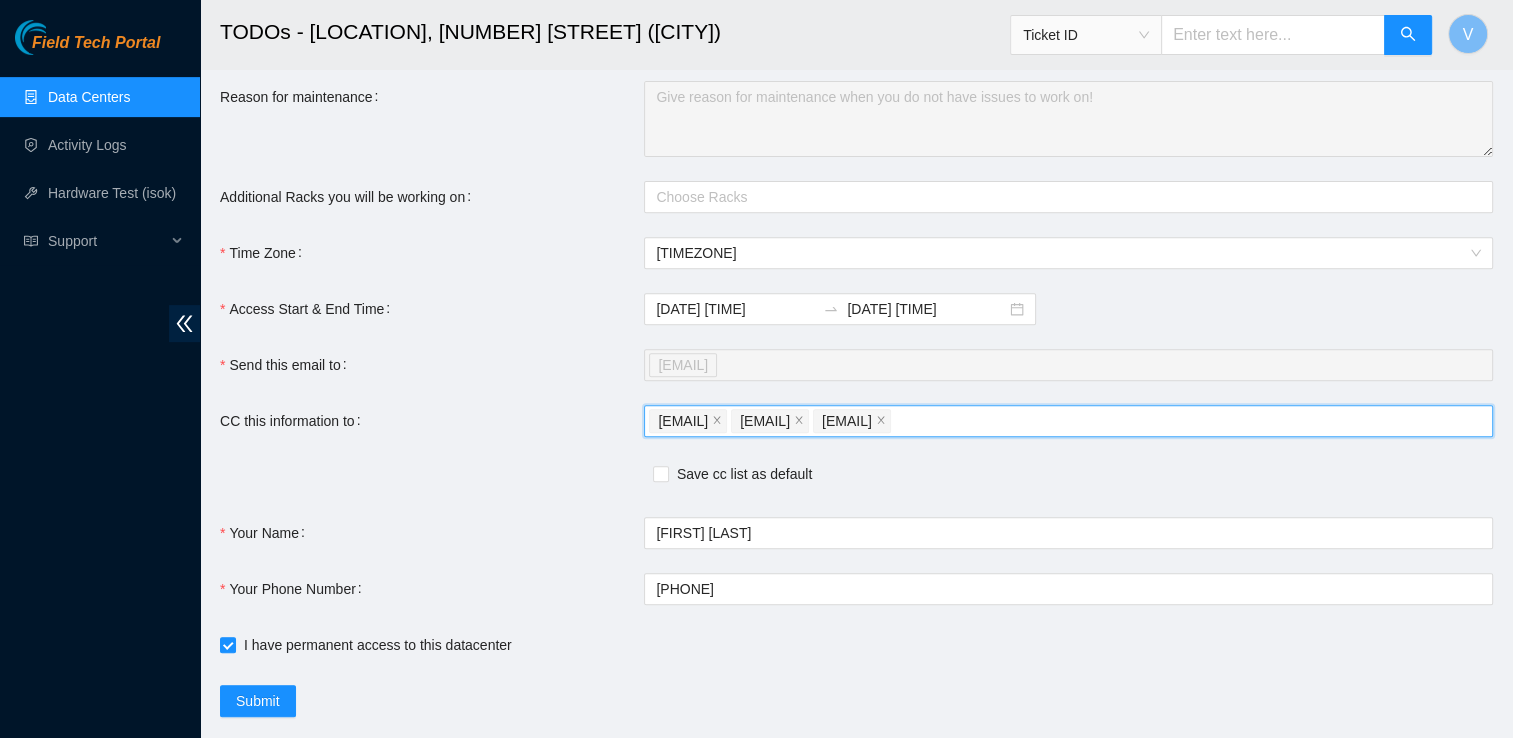 drag, startPoint x: 908, startPoint y: 689, endPoint x: 833, endPoint y: 684, distance: 75.16648 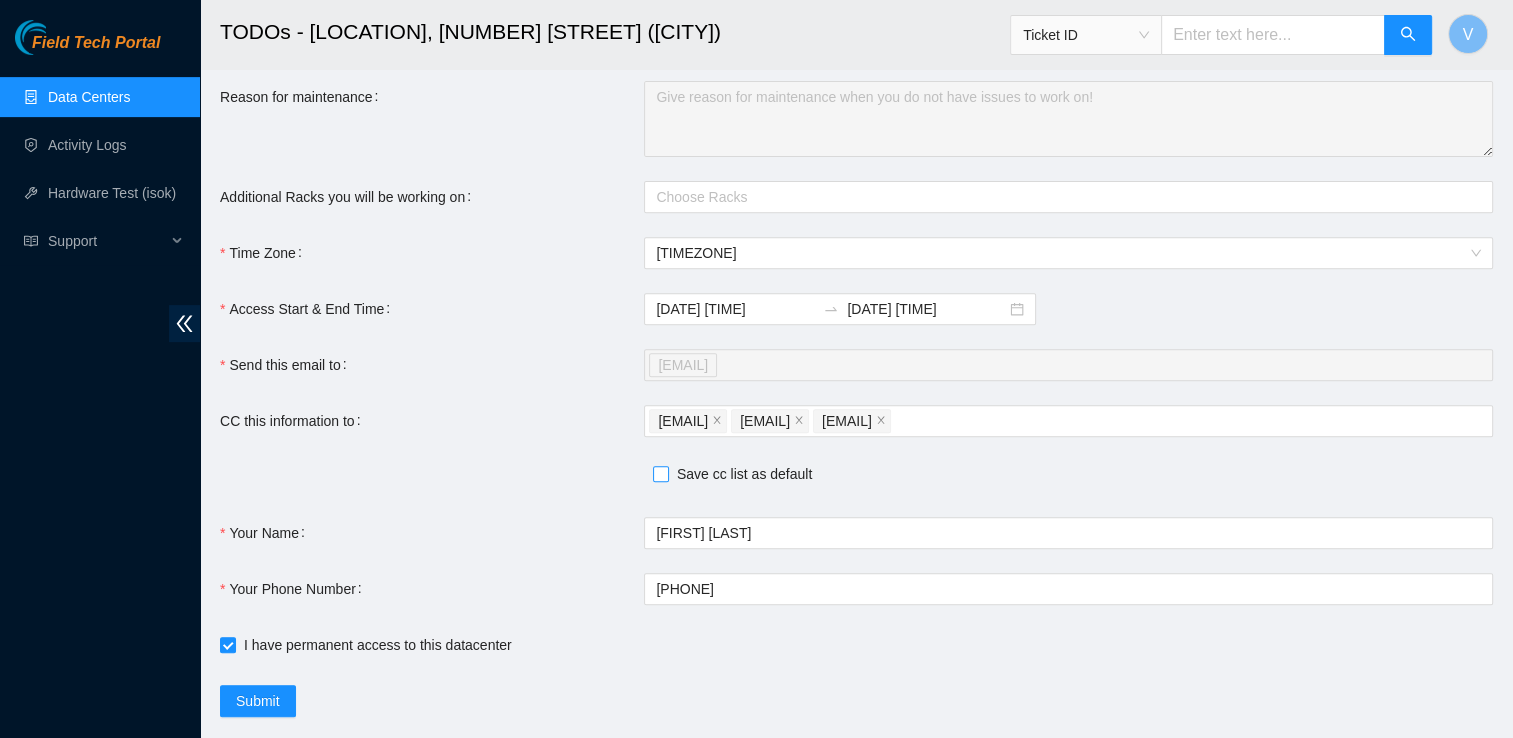 click on "Save cc list as default" at bounding box center (660, 473) 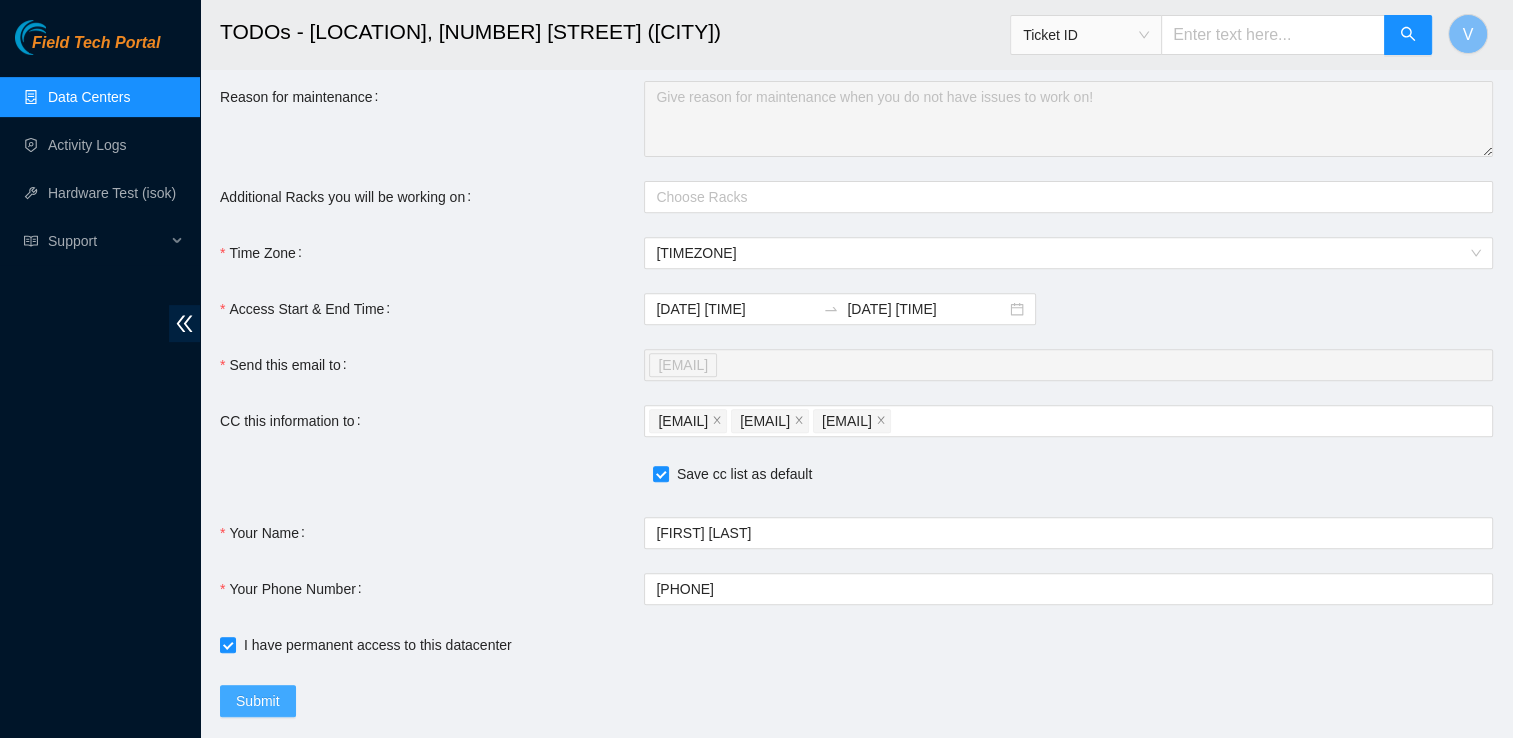 click on "Submit" at bounding box center (258, 701) 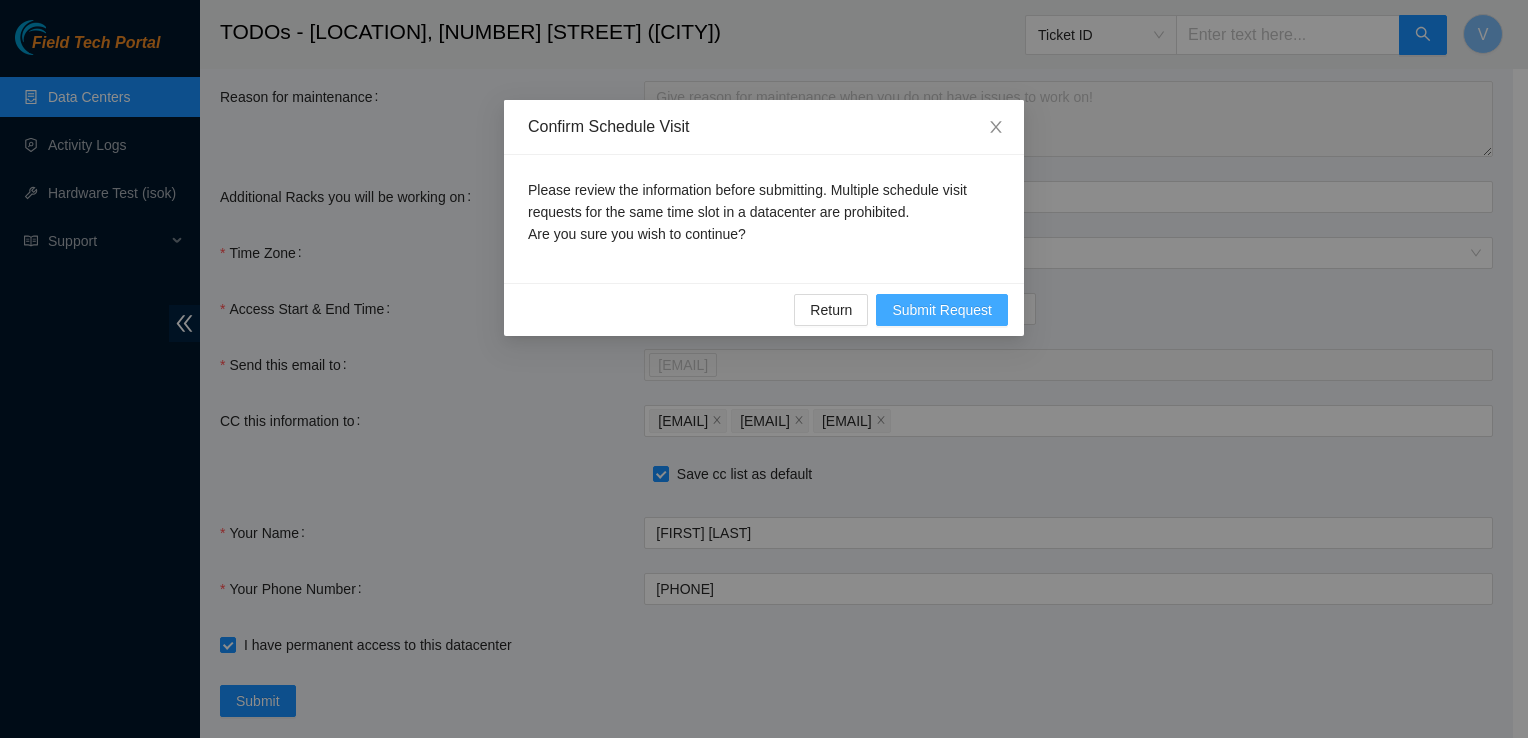 click on "Submit Request" at bounding box center [942, 310] 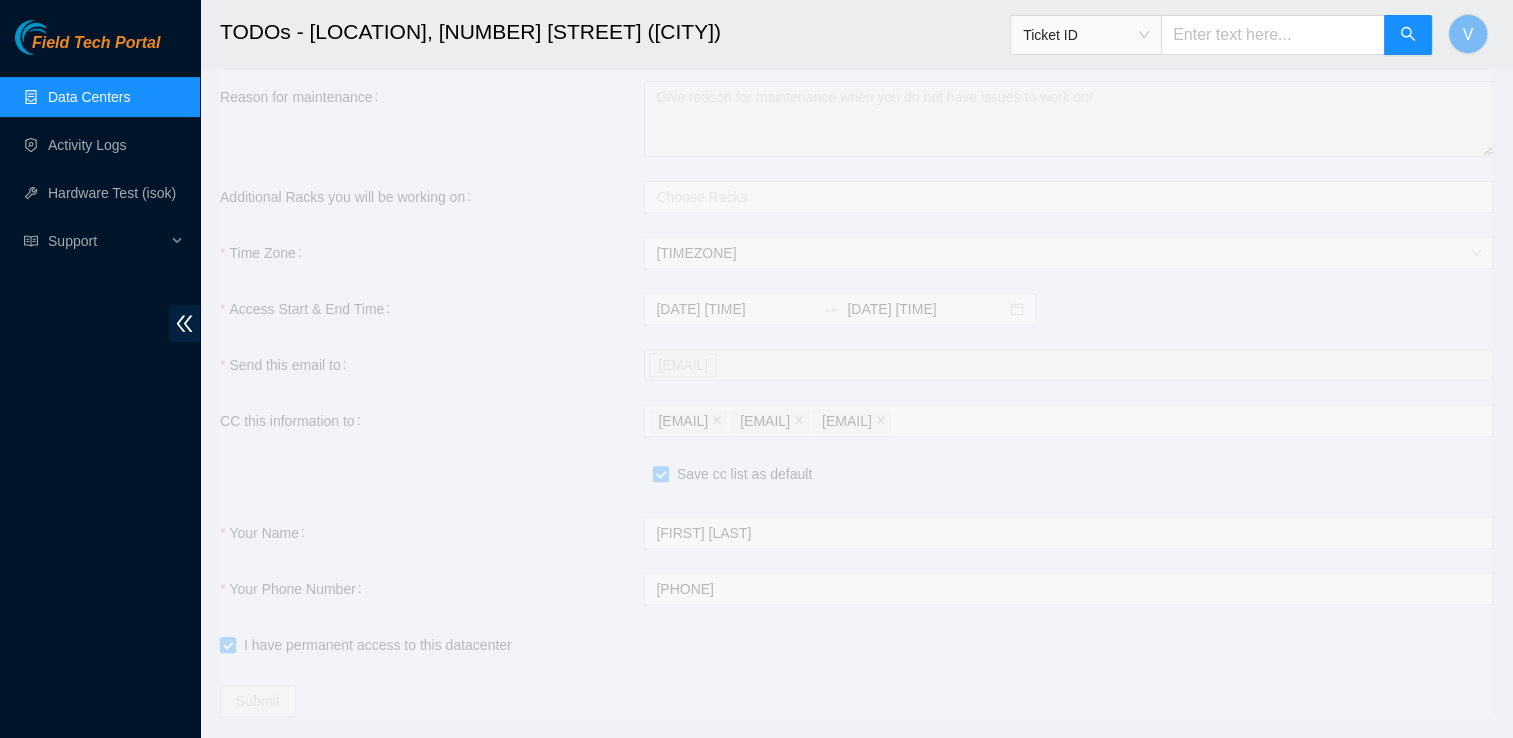 type on "2025-08-04 09:41" 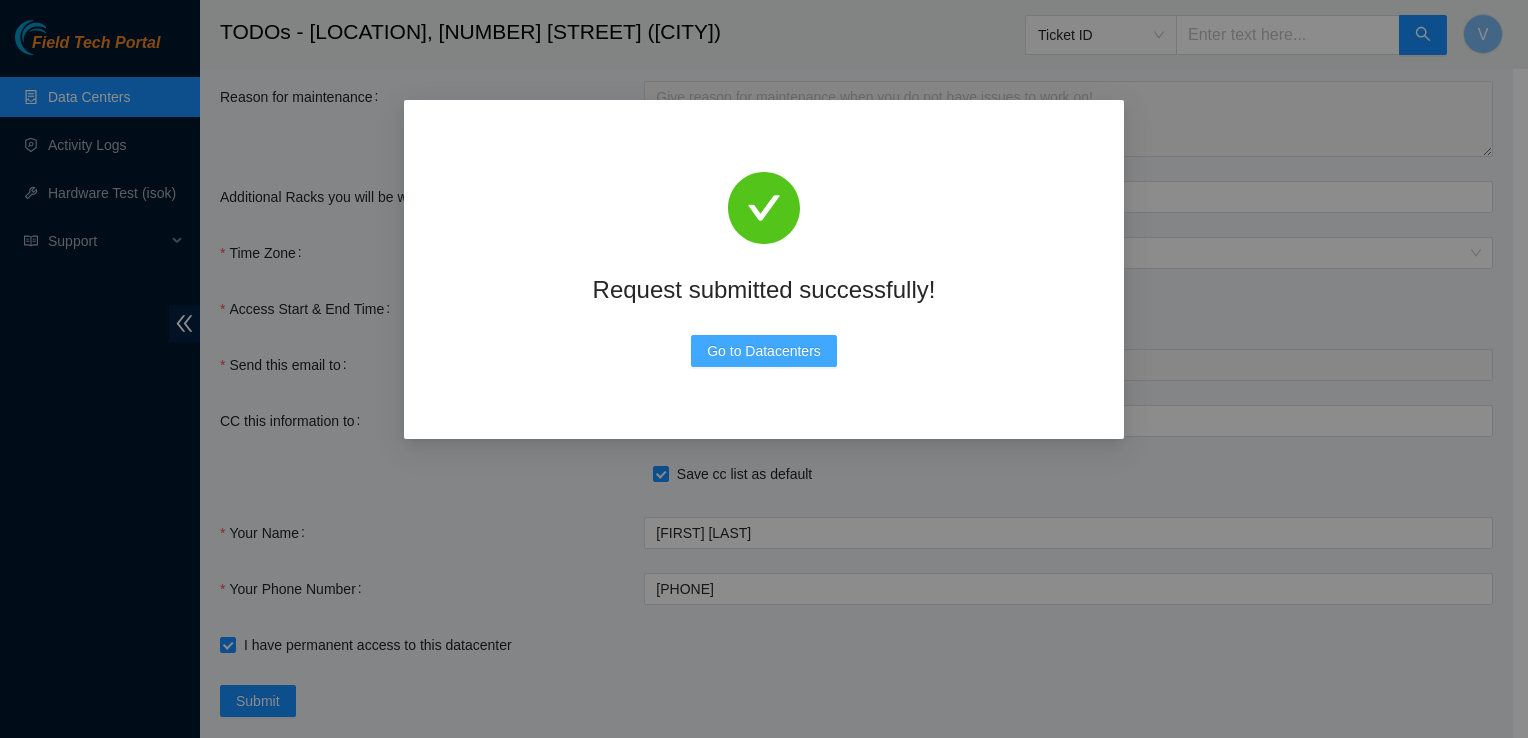 click on "Go to Datacenters" at bounding box center (764, 351) 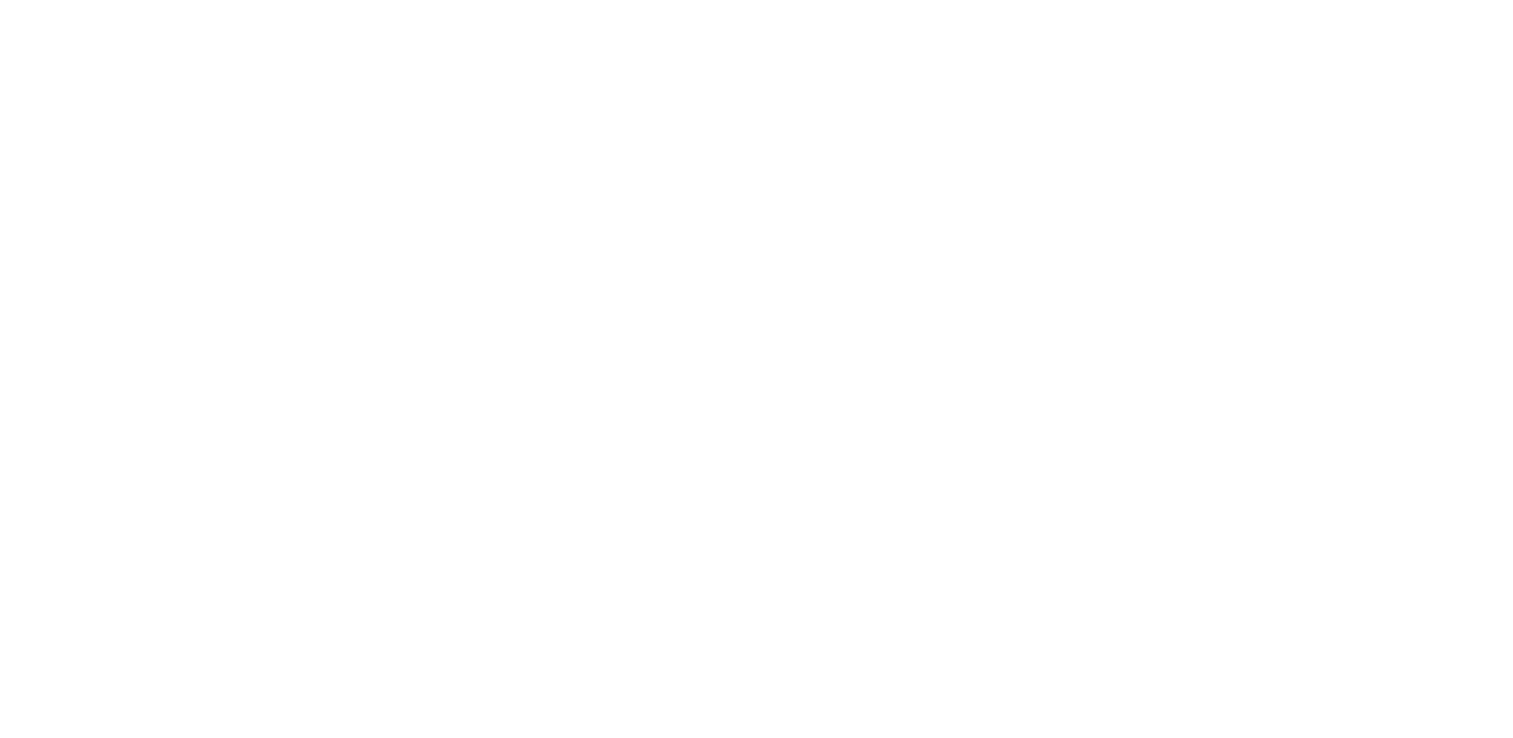 scroll, scrollTop: 0, scrollLeft: 0, axis: both 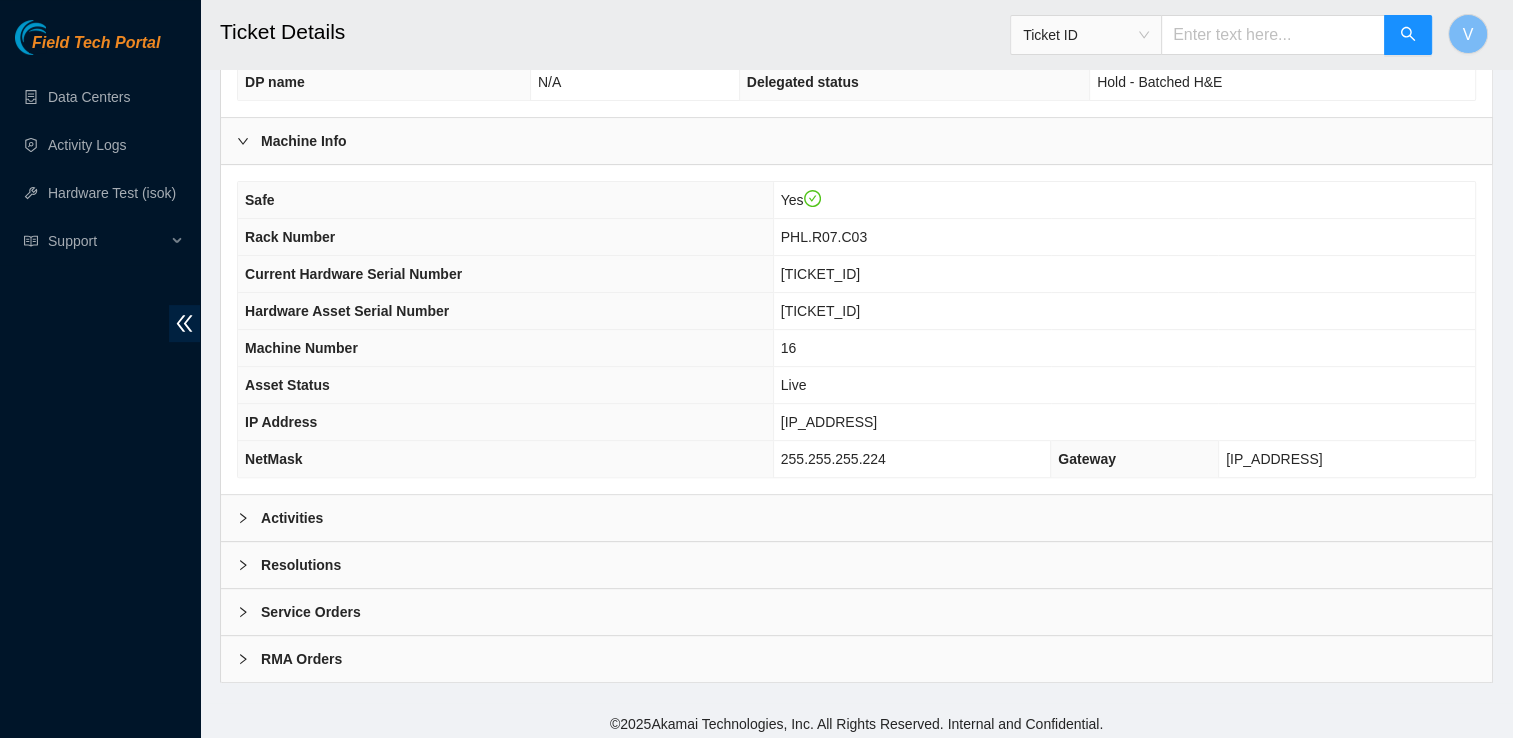 click on "Activities" at bounding box center (856, 518) 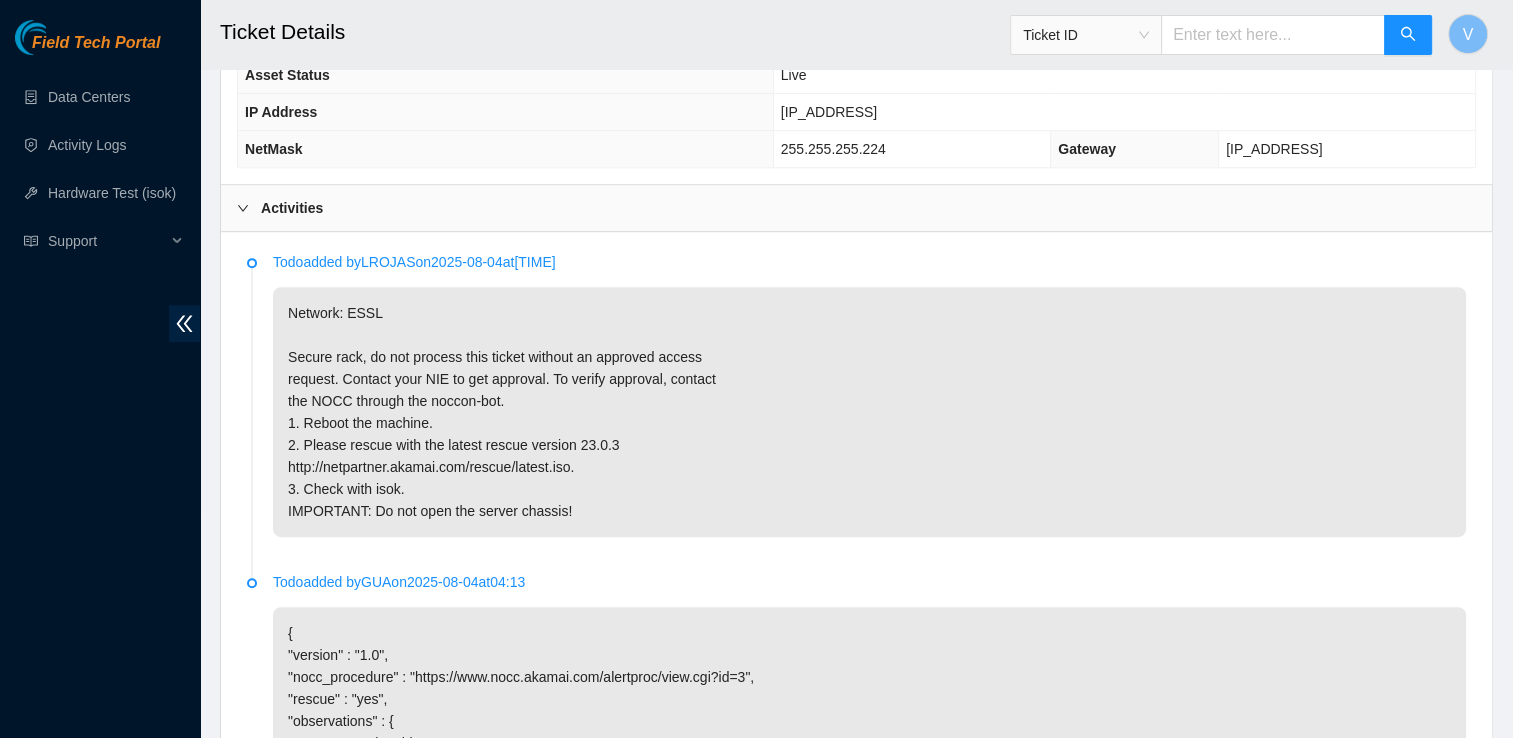scroll, scrollTop: 912, scrollLeft: 0, axis: vertical 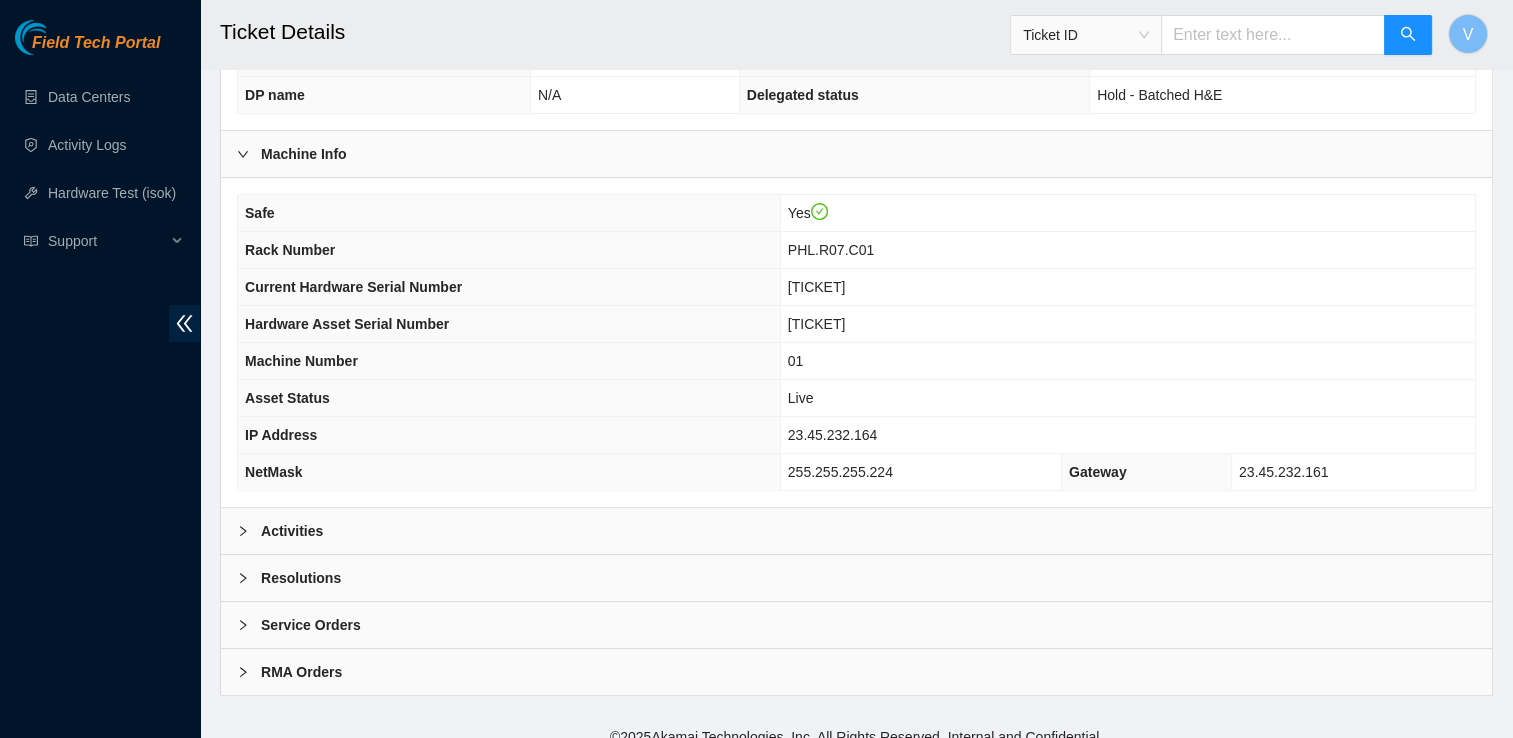 click on "Activities" at bounding box center [292, 531] 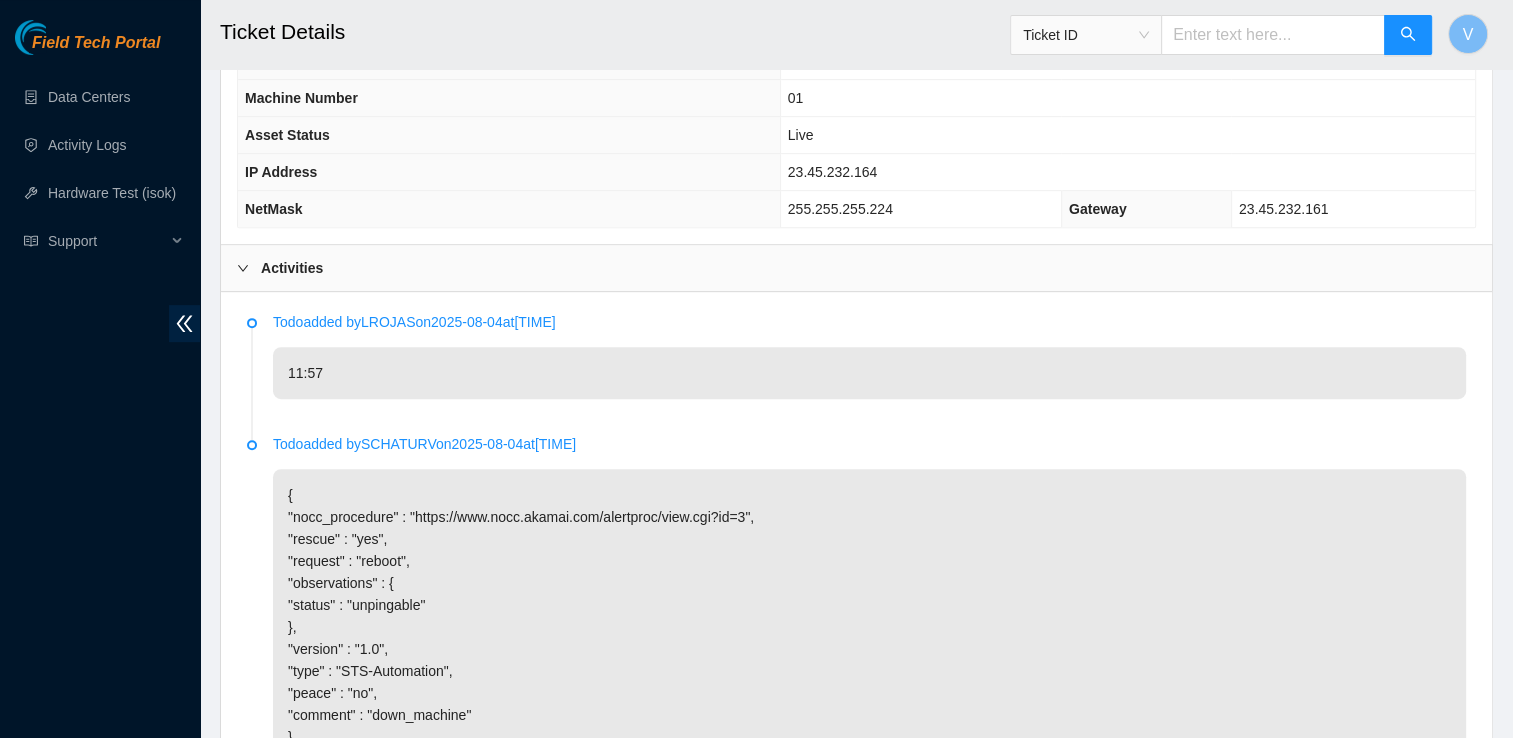 scroll, scrollTop: 865, scrollLeft: 0, axis: vertical 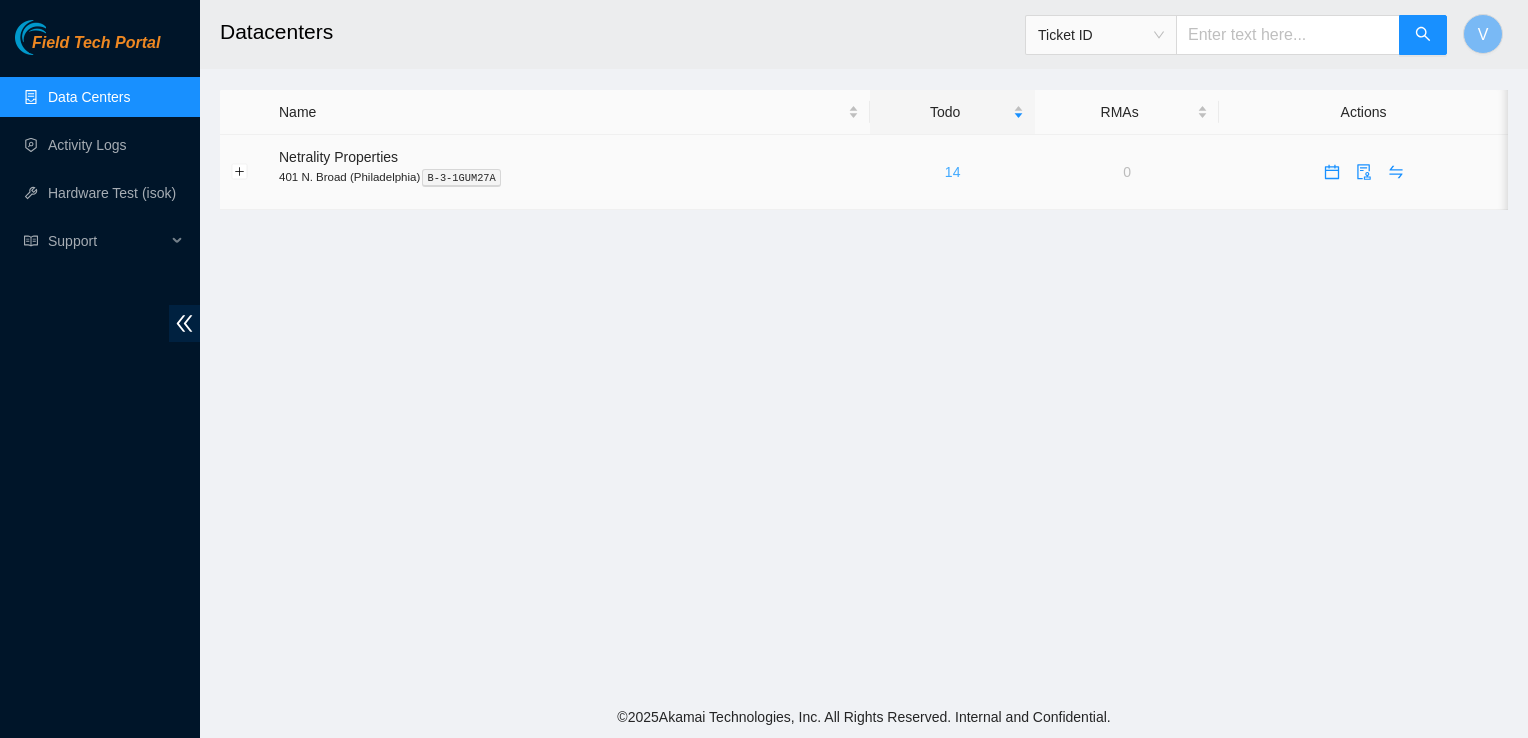 click on "14" at bounding box center [953, 172] 